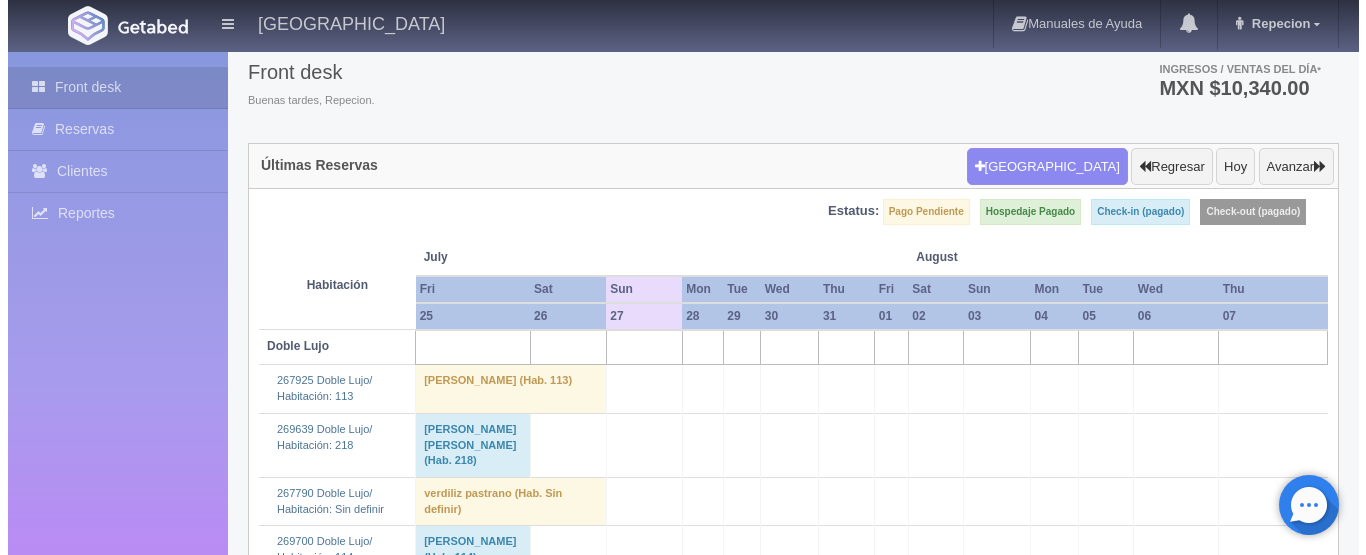 scroll, scrollTop: 0, scrollLeft: 0, axis: both 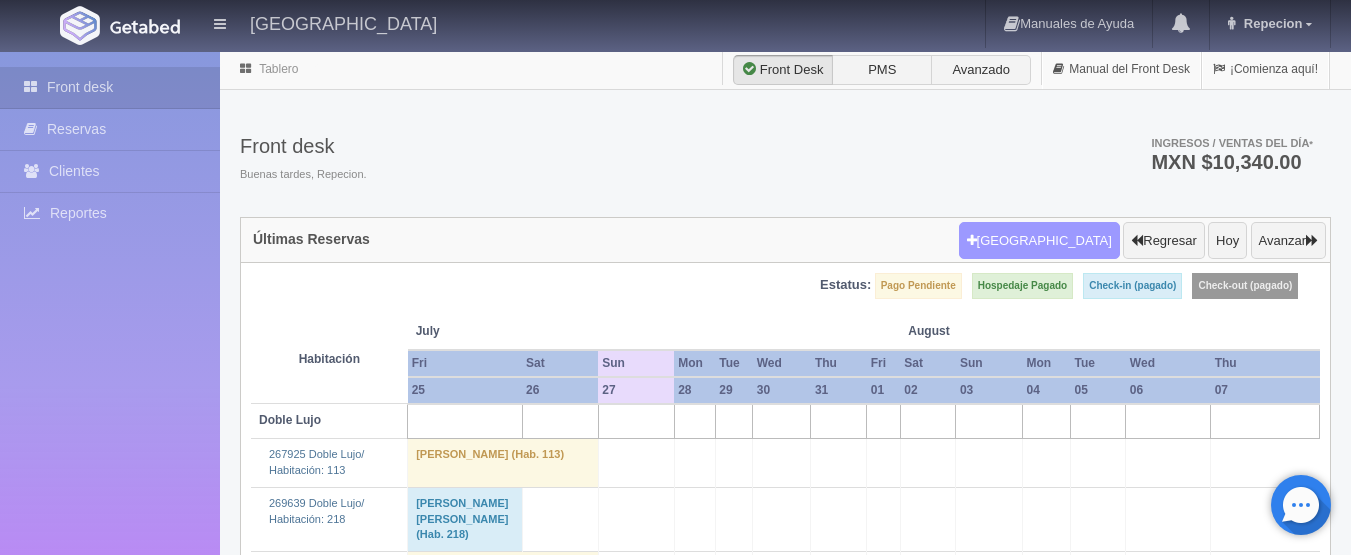 click on "Nueva Reserva" at bounding box center (1039, 241) 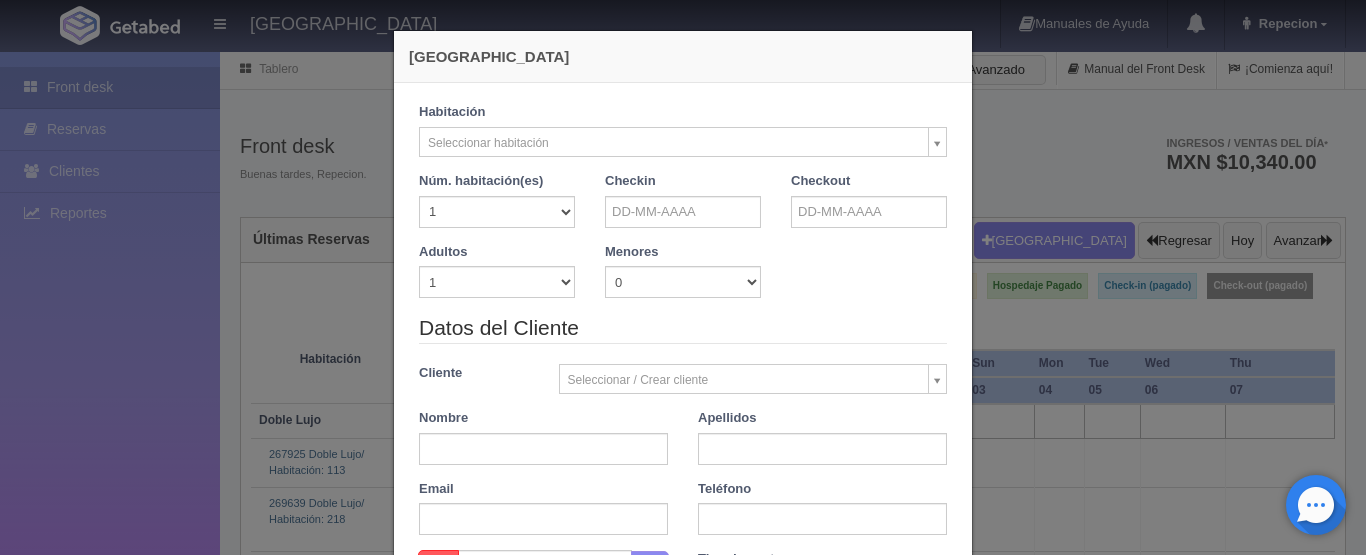checkbox on "false" 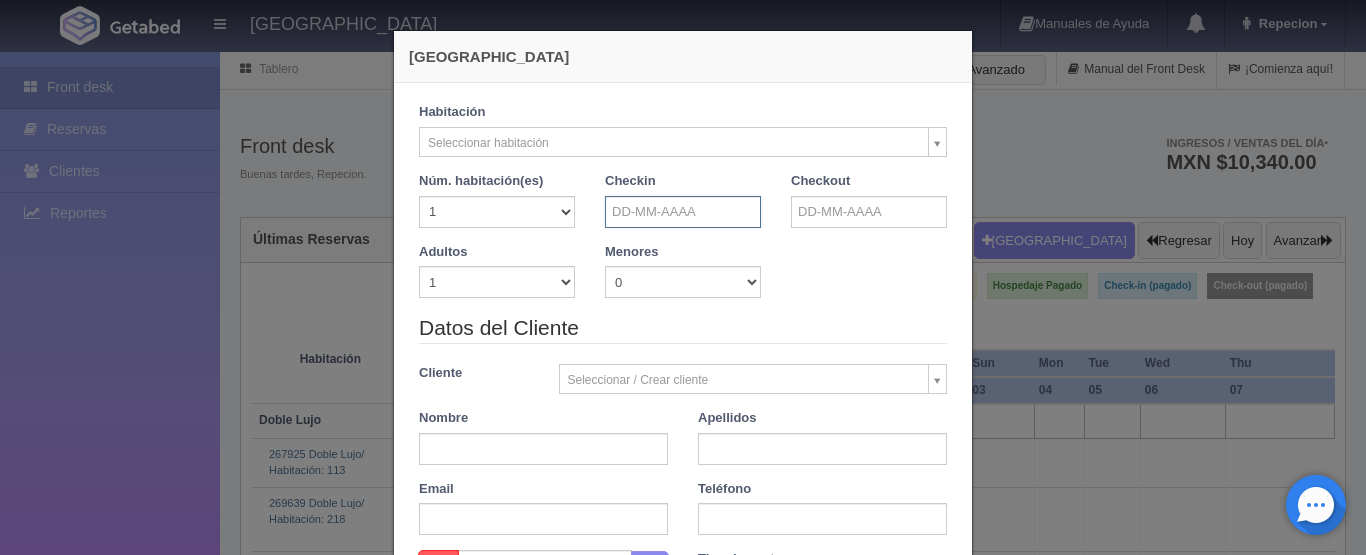 click at bounding box center (683, 212) 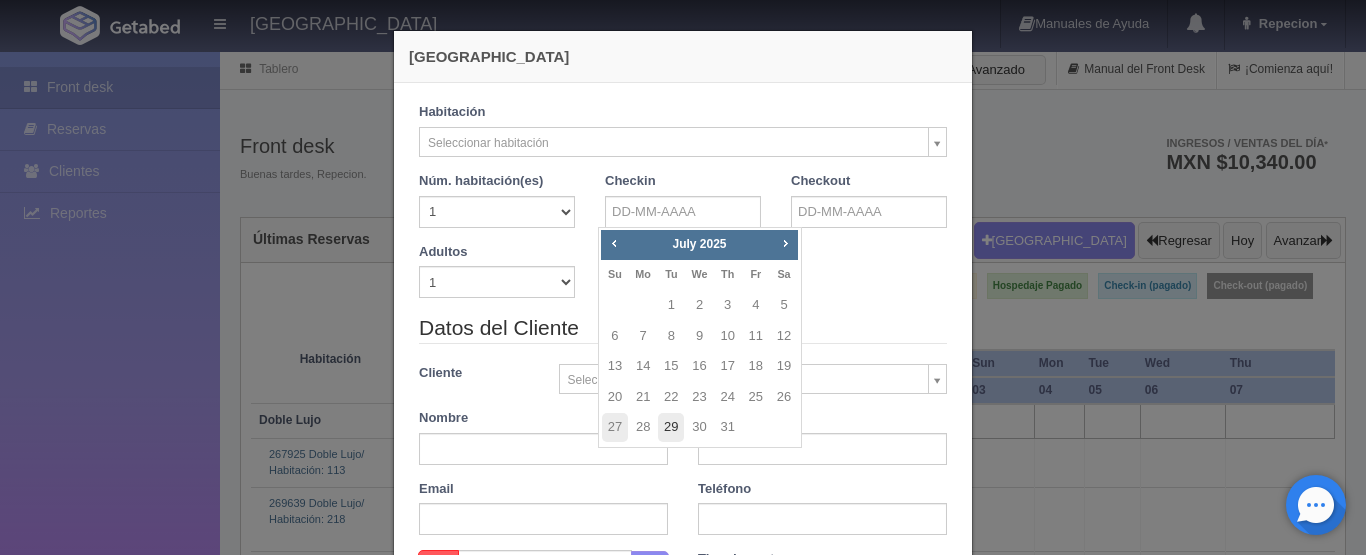 click on "29" at bounding box center [671, 427] 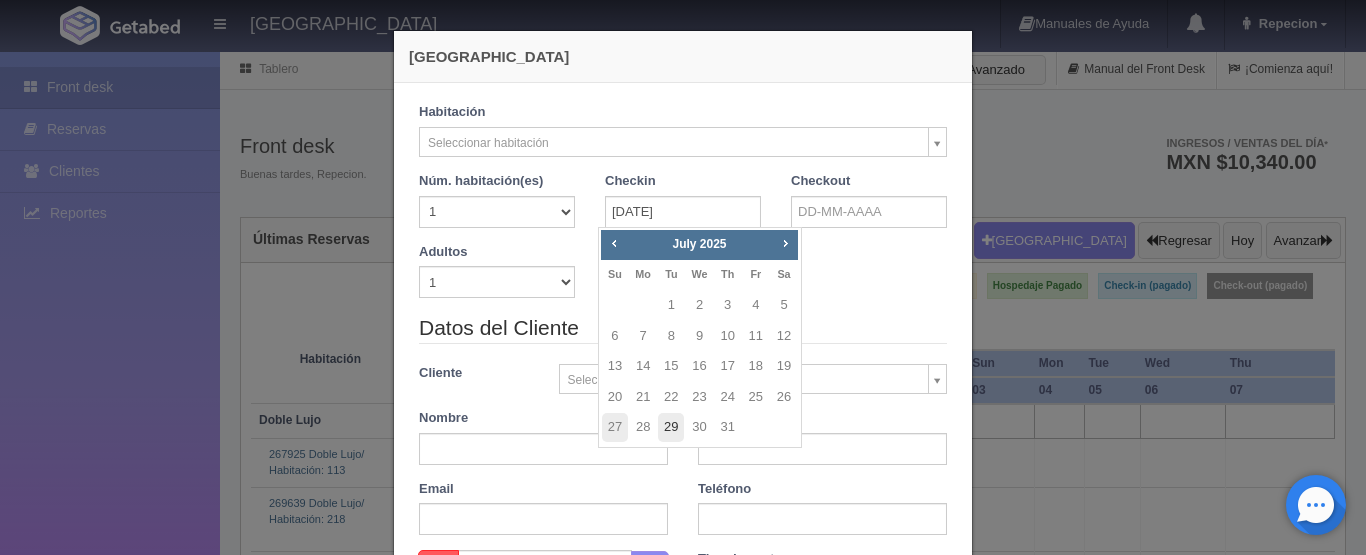 checkbox on "false" 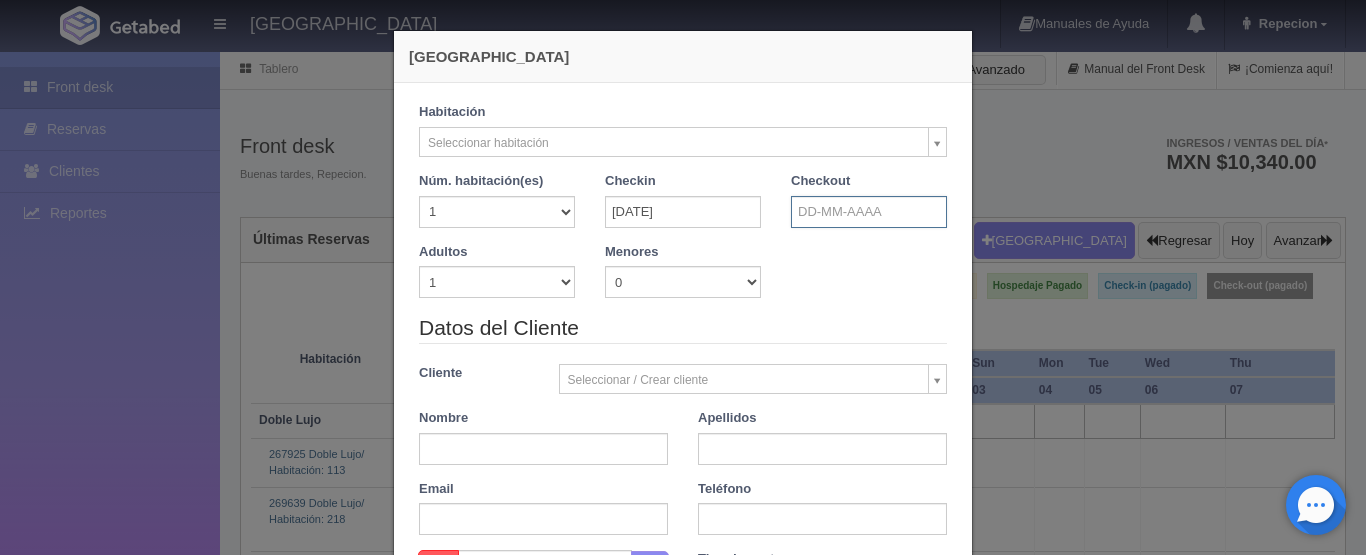 click at bounding box center (869, 212) 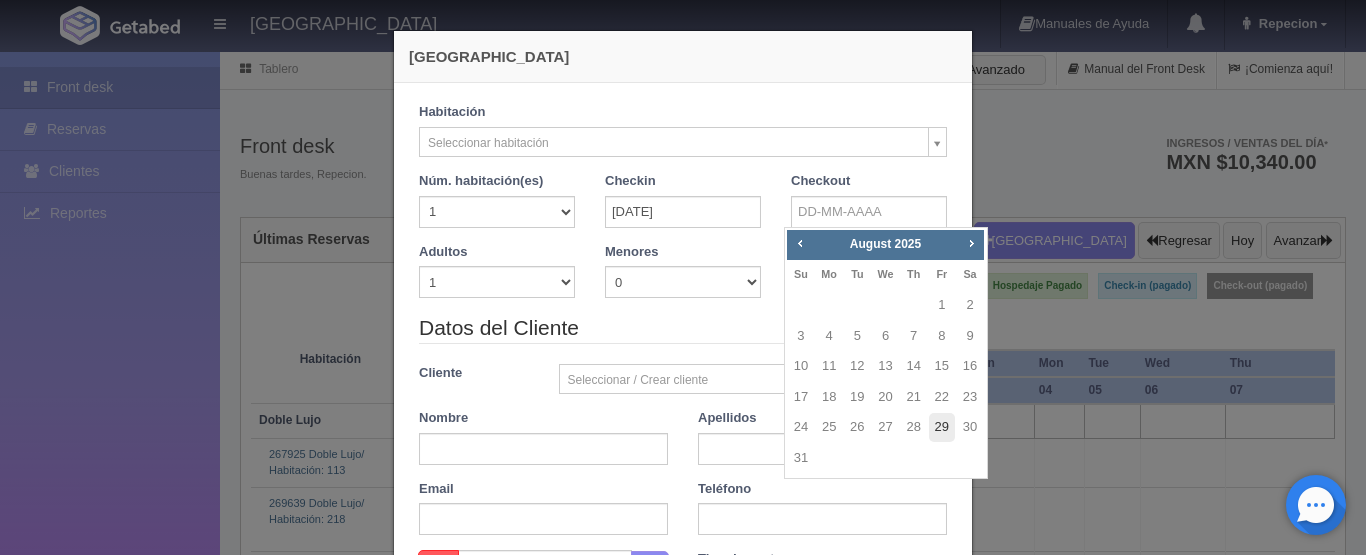 click on "29" at bounding box center (942, 427) 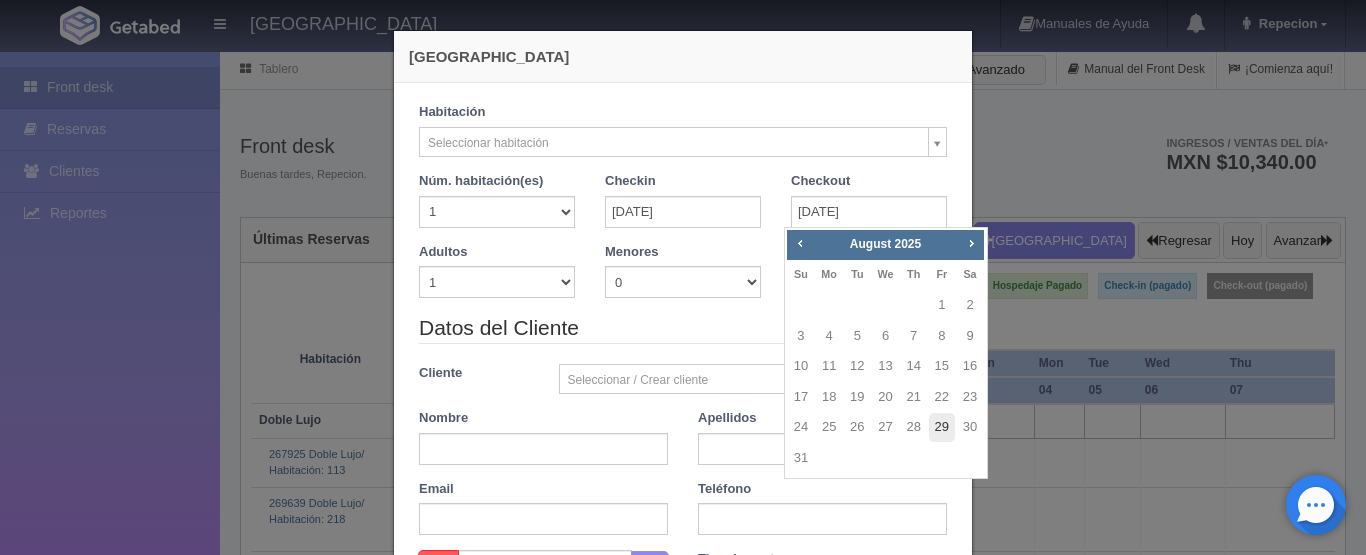 click on "29" at bounding box center (942, 427) 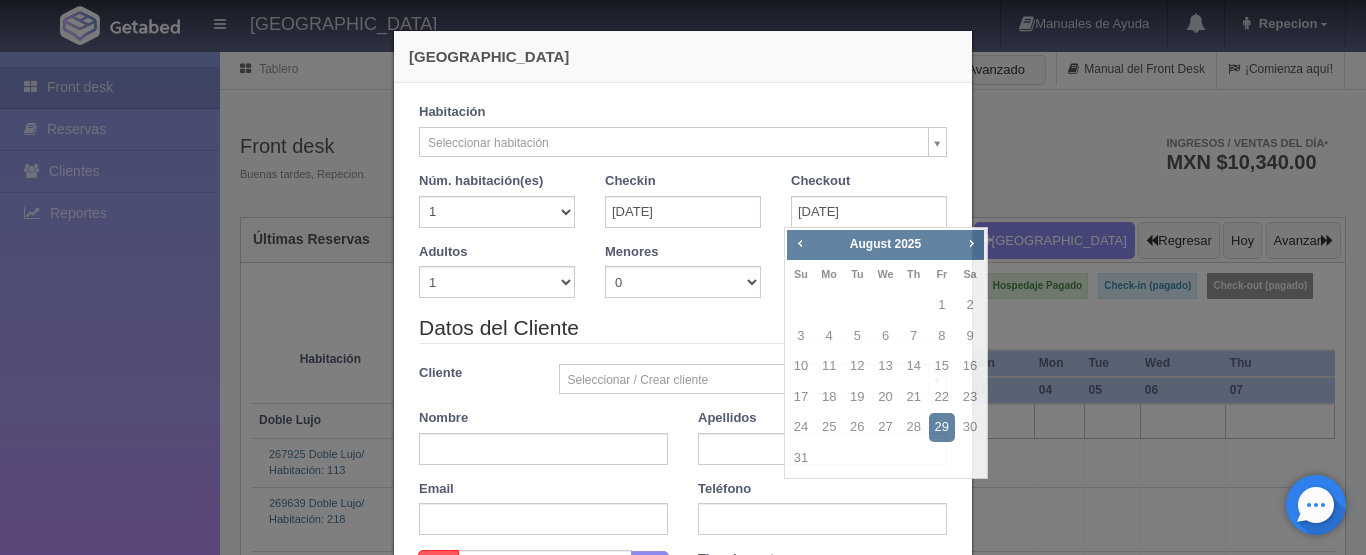 checkbox on "false" 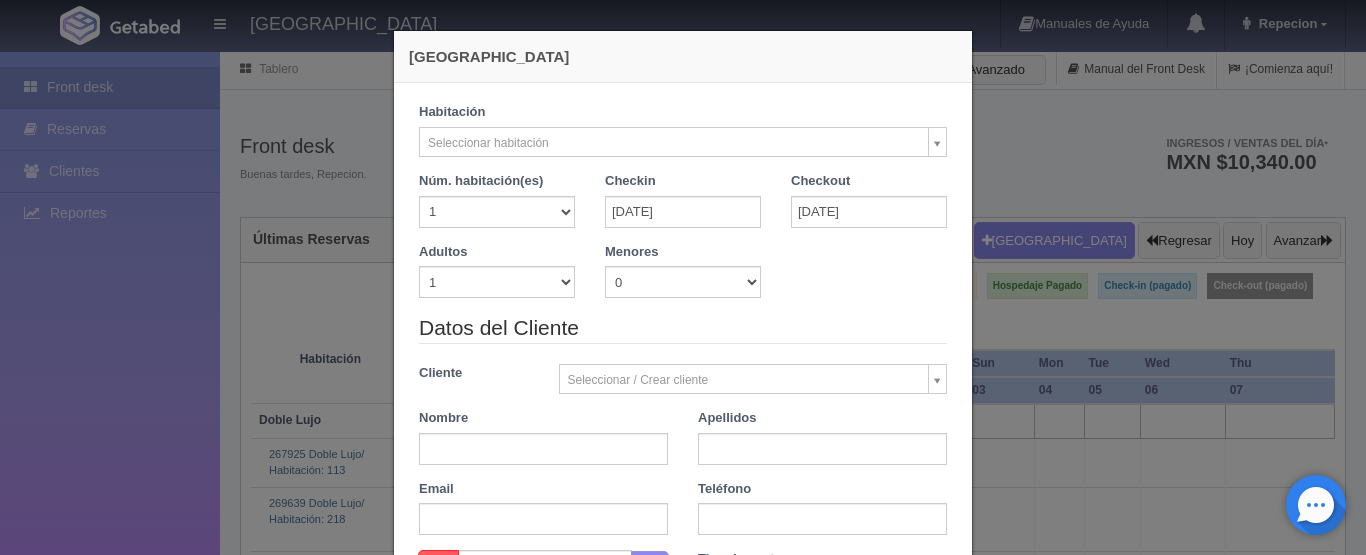 click on "HOTEL SAN FRANCISCO PLAZA
Manuales de Ayuda
Actualizaciones recientes
Repecion
Mi Perfil
Salir / Log Out
Procesando...
Front desk
Reservas
Clientes
Reportes
Reporte del día
Concentrado de ventas
Analíticas y revenue
Tablero" at bounding box center [683, 2499] 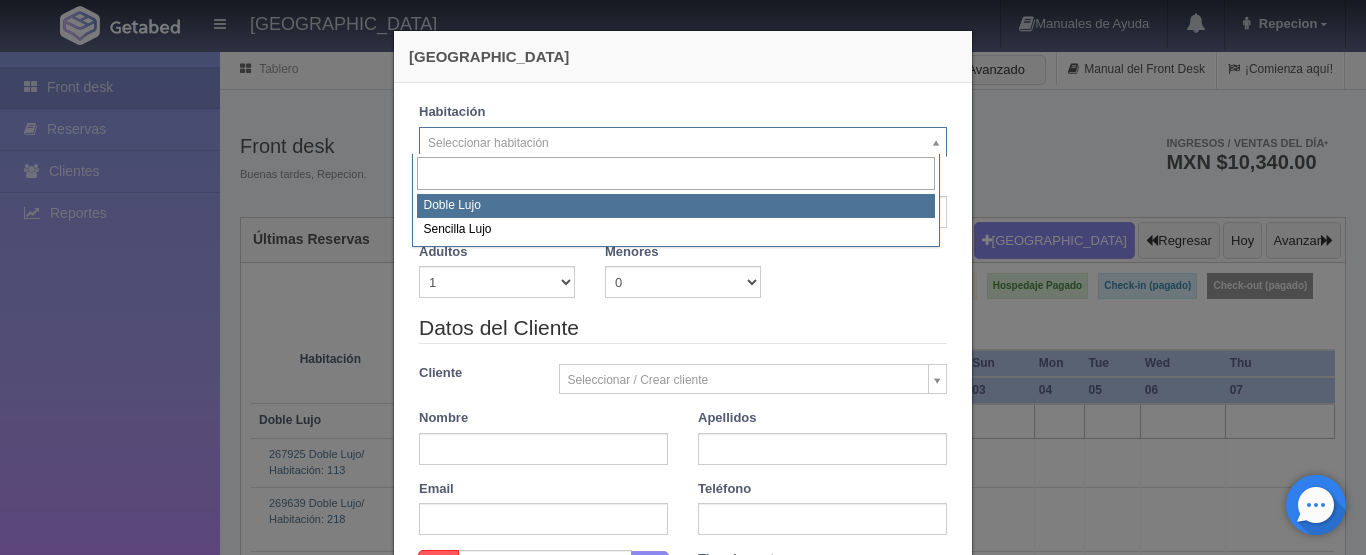 select on "577" 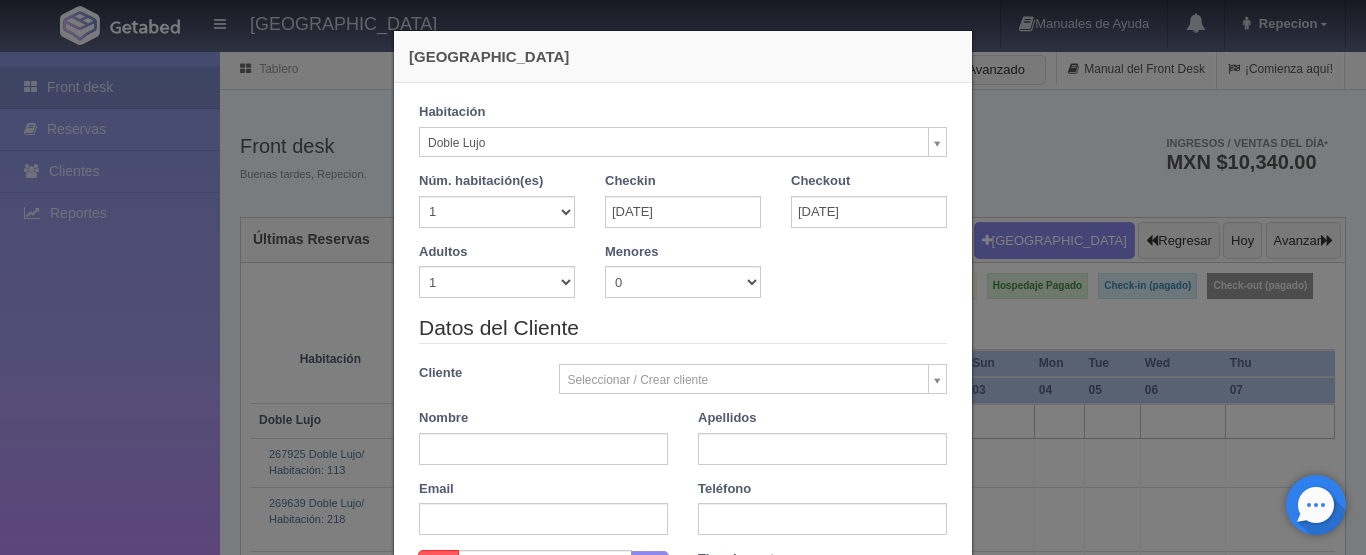 checkbox on "false" 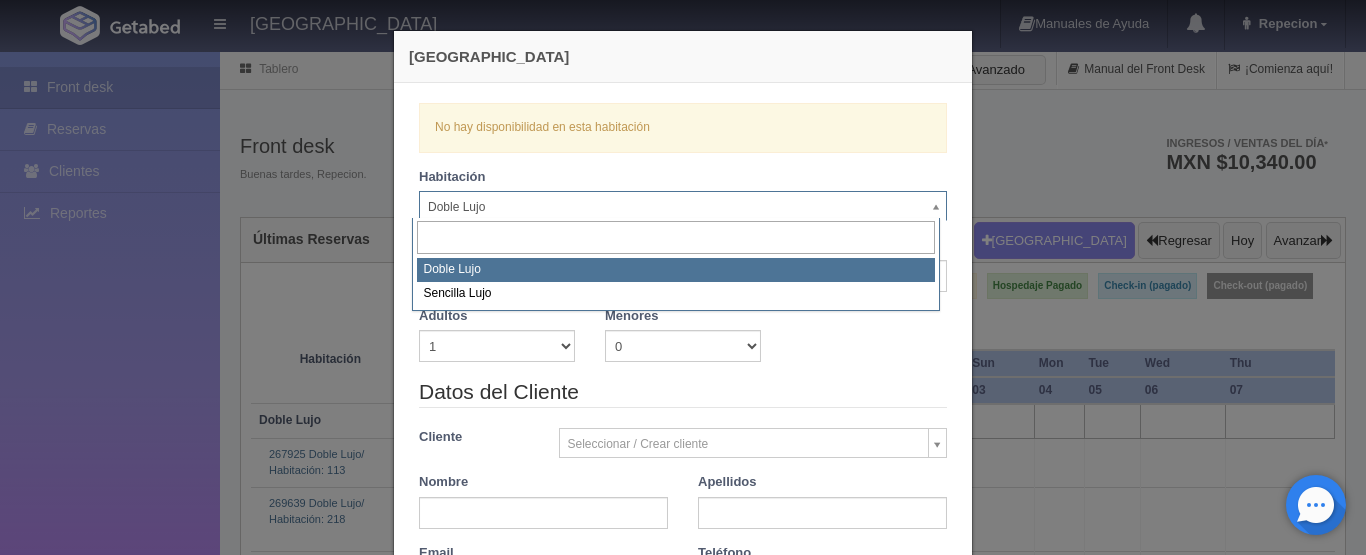 click on "HOTEL SAN FRANCISCO PLAZA
Manuales de Ayuda
Actualizaciones recientes
Repecion
Mi Perfil
Salir / Log Out
Procesando...
Front desk
Reservas
Clientes
Reportes
Reporte del día
Concentrado de ventas
Analíticas y revenue
Tablero" at bounding box center [683, 2499] 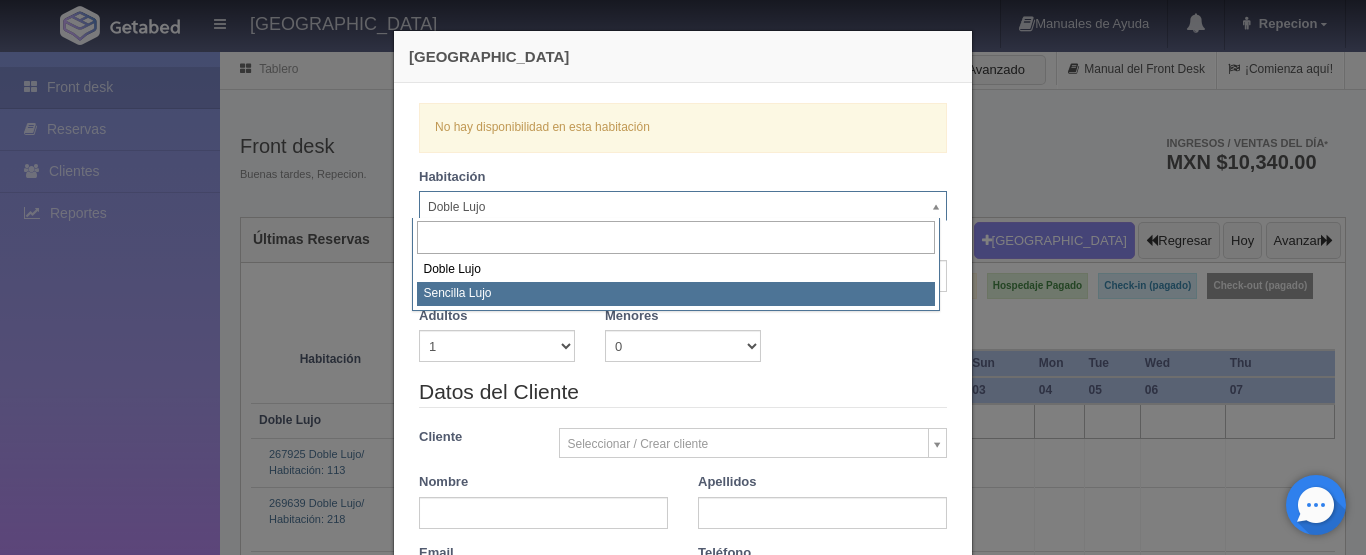 click on "1
2
3
4
5
6
7
8
9
10
11
12
13
14
15
16
17
18
19
20" at bounding box center [497, 276] 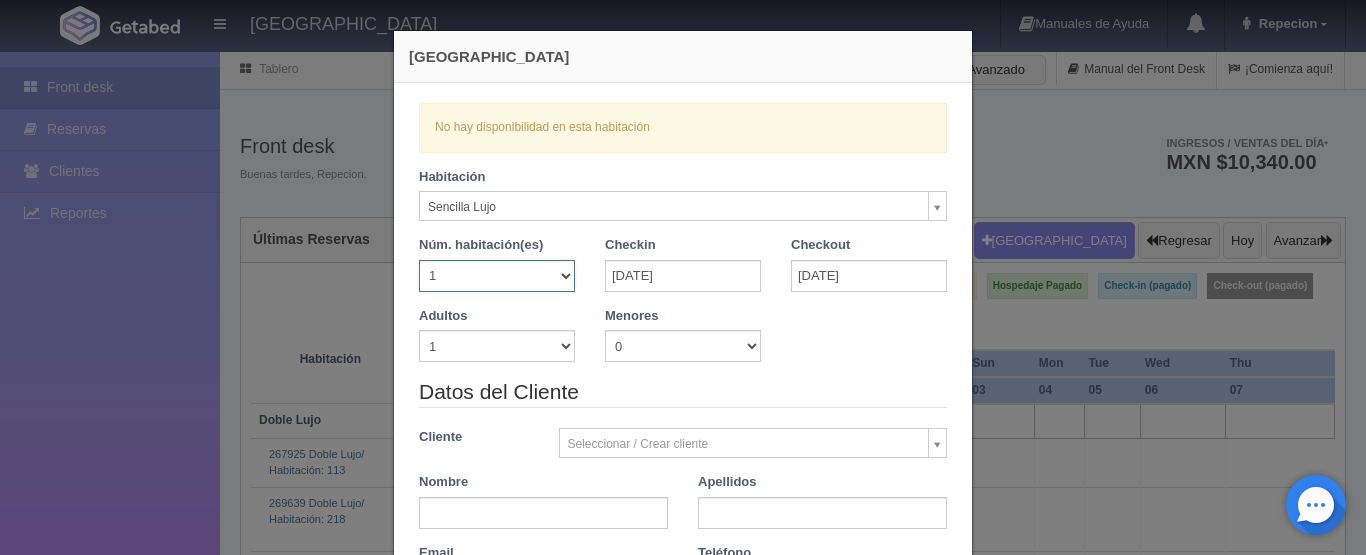 checkbox on "false" 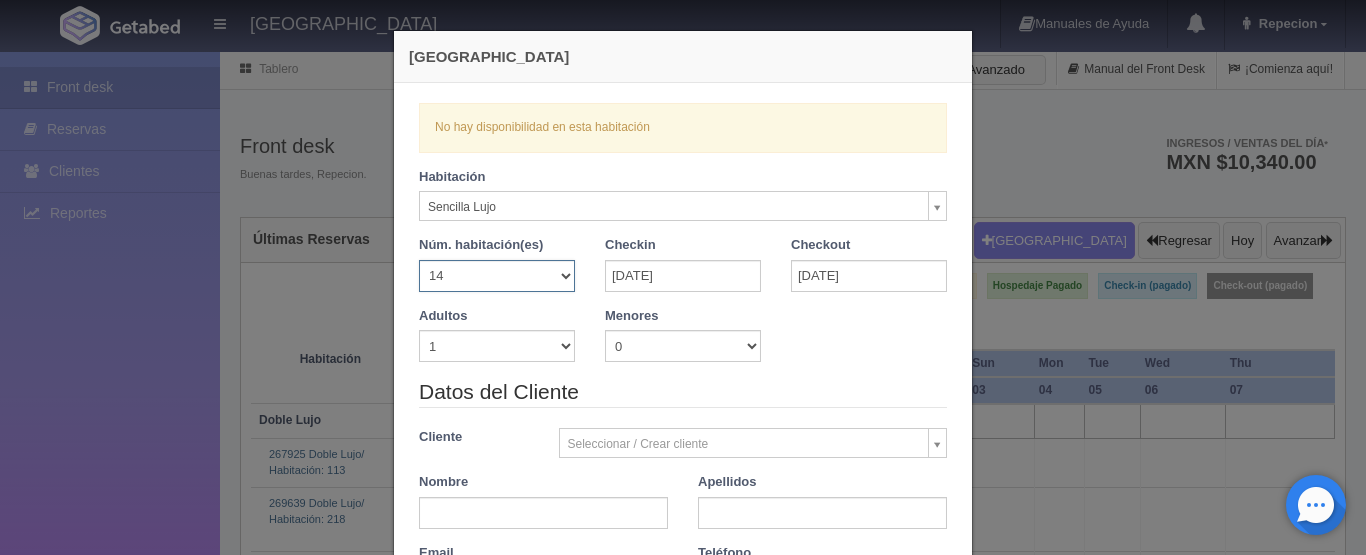 click on "1
2
3
4
5
6
7
8
9
10
11
12
13
14
15
16
17
18
19
20" at bounding box center (497, 276) 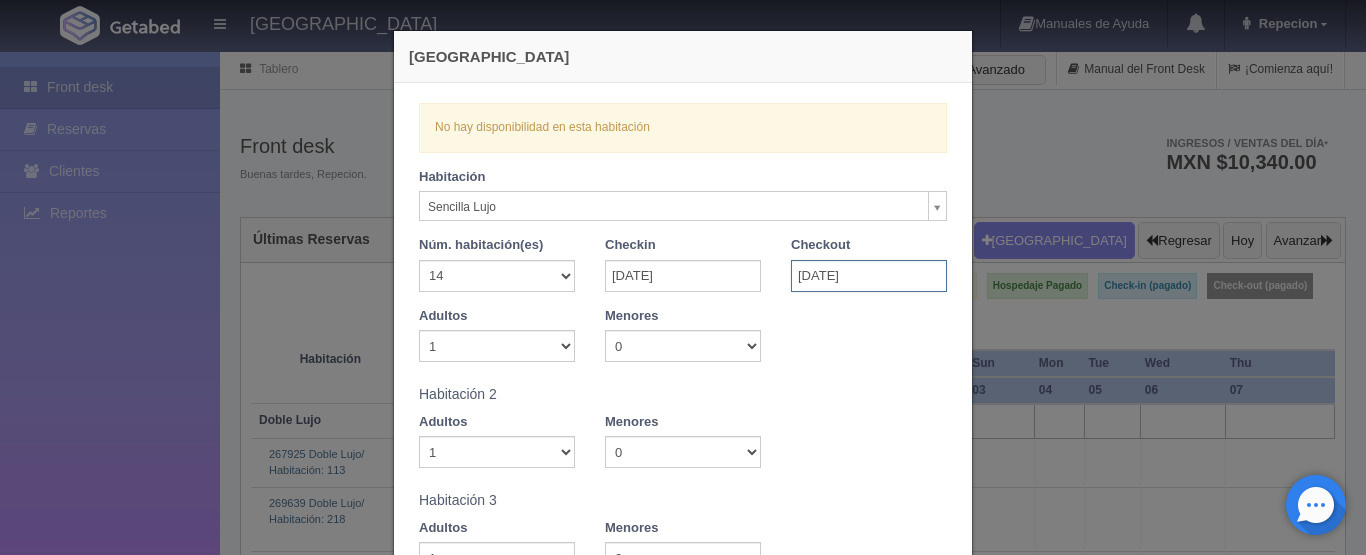 click on "29-08-2025" at bounding box center [869, 276] 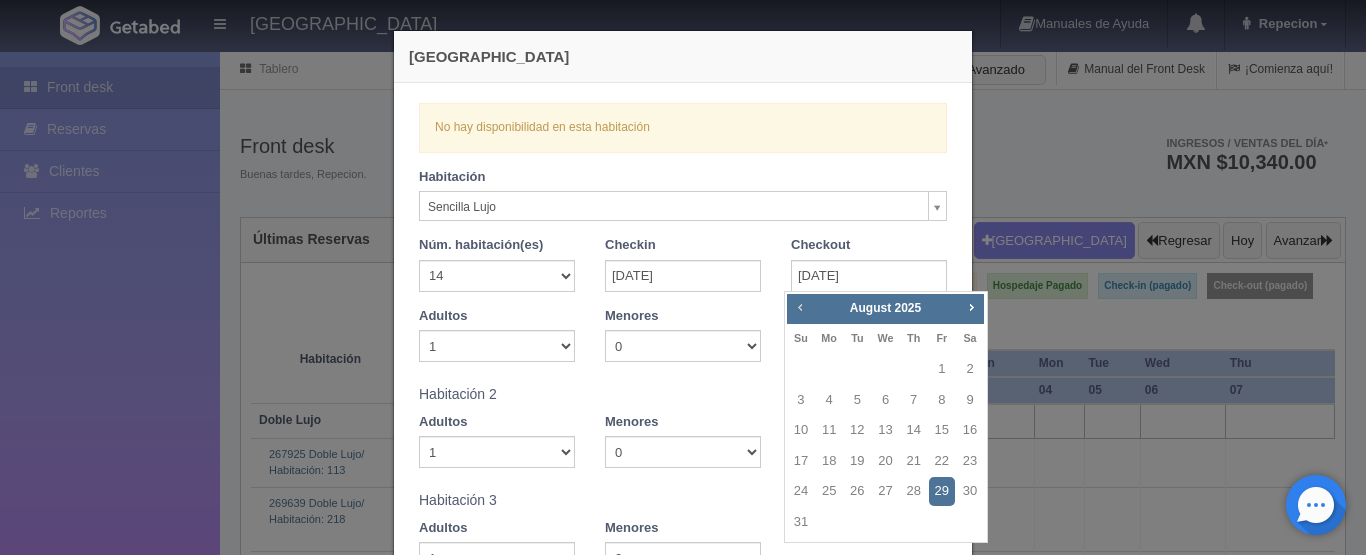 click on "Prev" at bounding box center (800, 307) 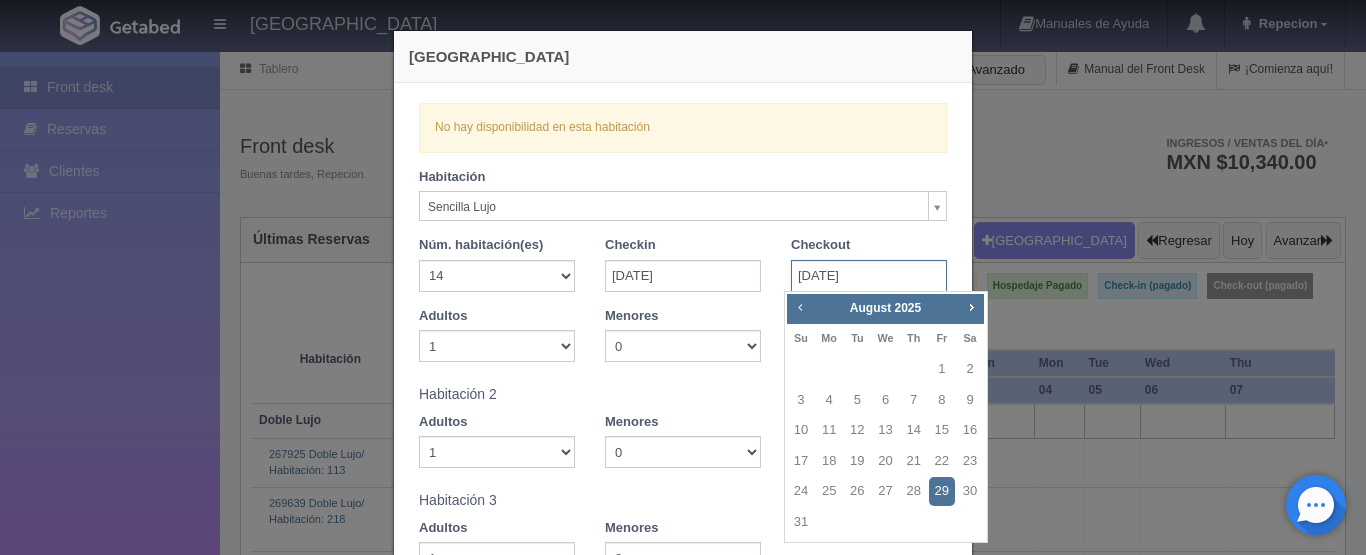checkbox on "false" 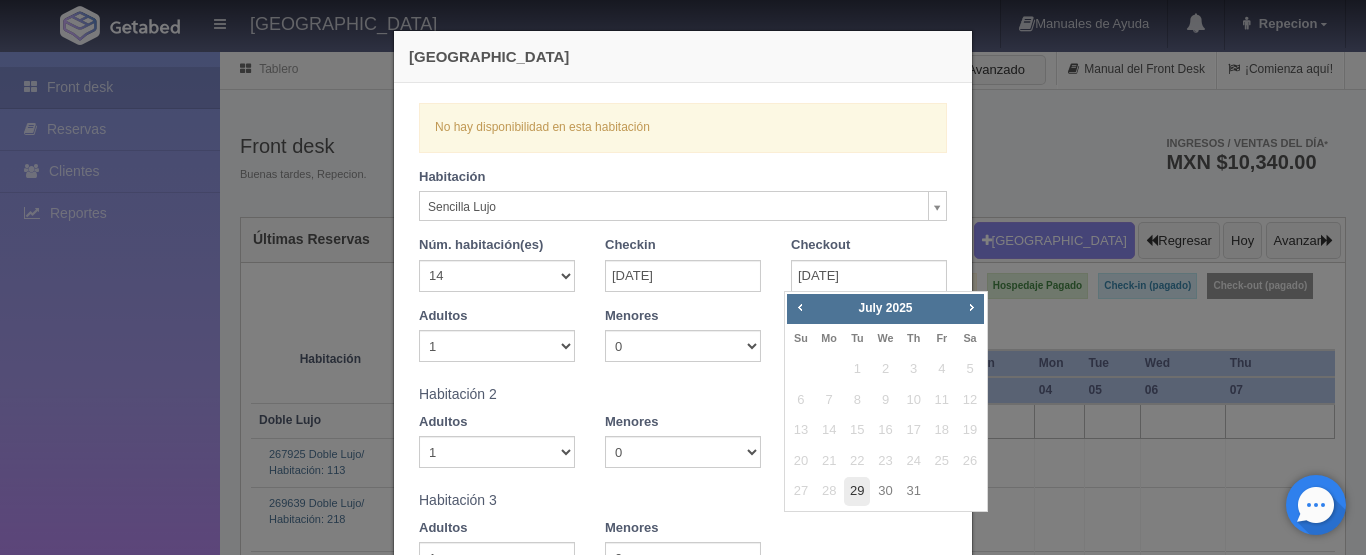 click on "29" at bounding box center [857, 491] 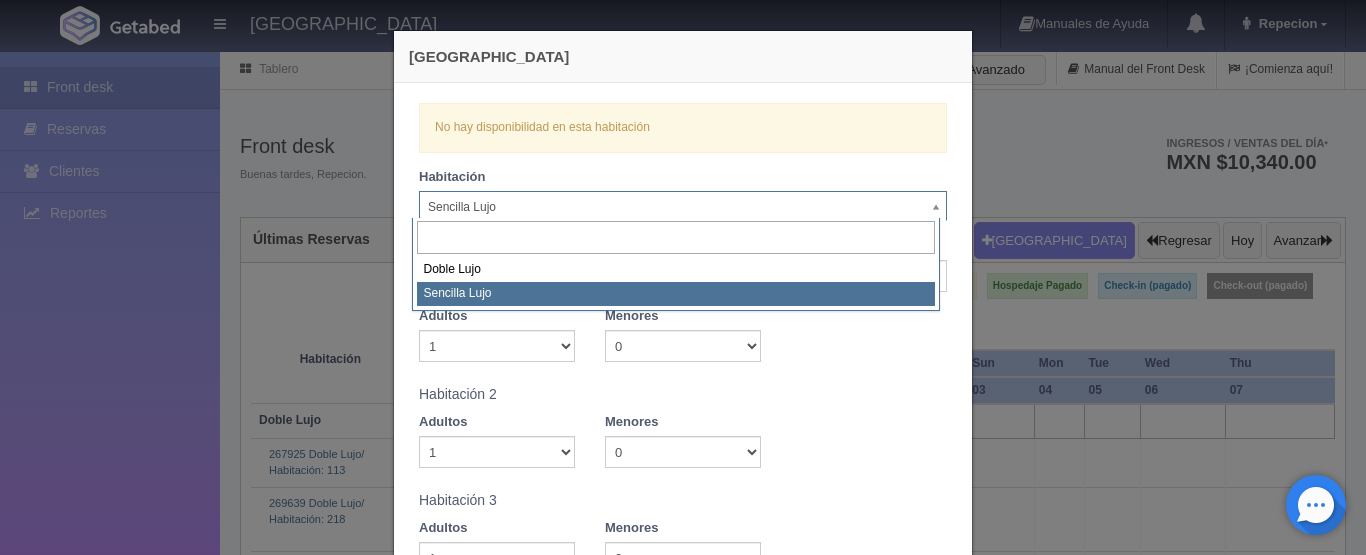 click on "HOTEL SAN FRANCISCO PLAZA
Manuales de Ayuda
Actualizaciones recientes
Repecion
Mi Perfil
Salir / Log Out
Procesando...
Front desk
Reservas
Clientes
Reportes
Reporte del día
Concentrado de ventas
Analíticas y revenue
Tablero" at bounding box center [683, 2499] 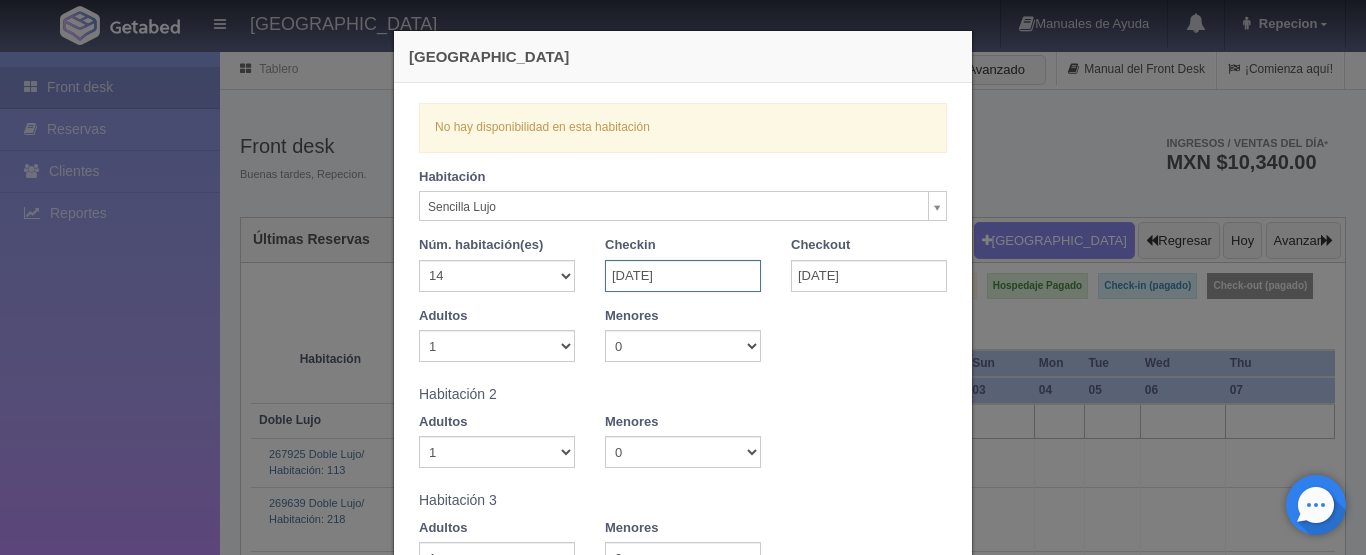 click on "29-07-2025" at bounding box center (683, 276) 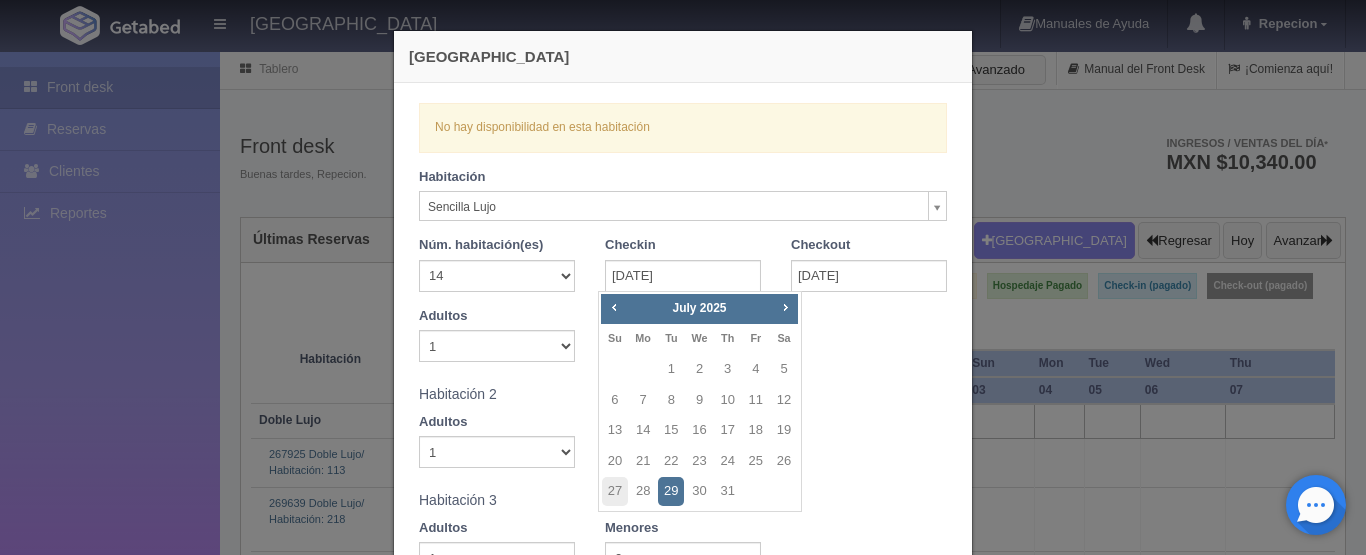 click on "July   2025" at bounding box center (699, 309) 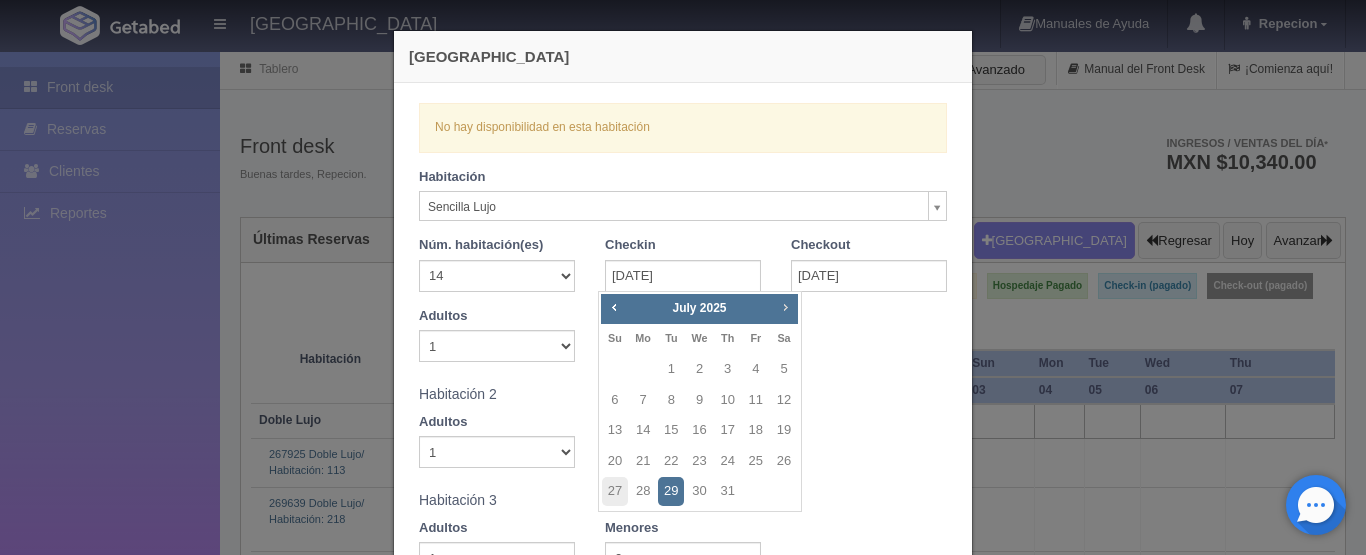 click on "Next" at bounding box center [785, 307] 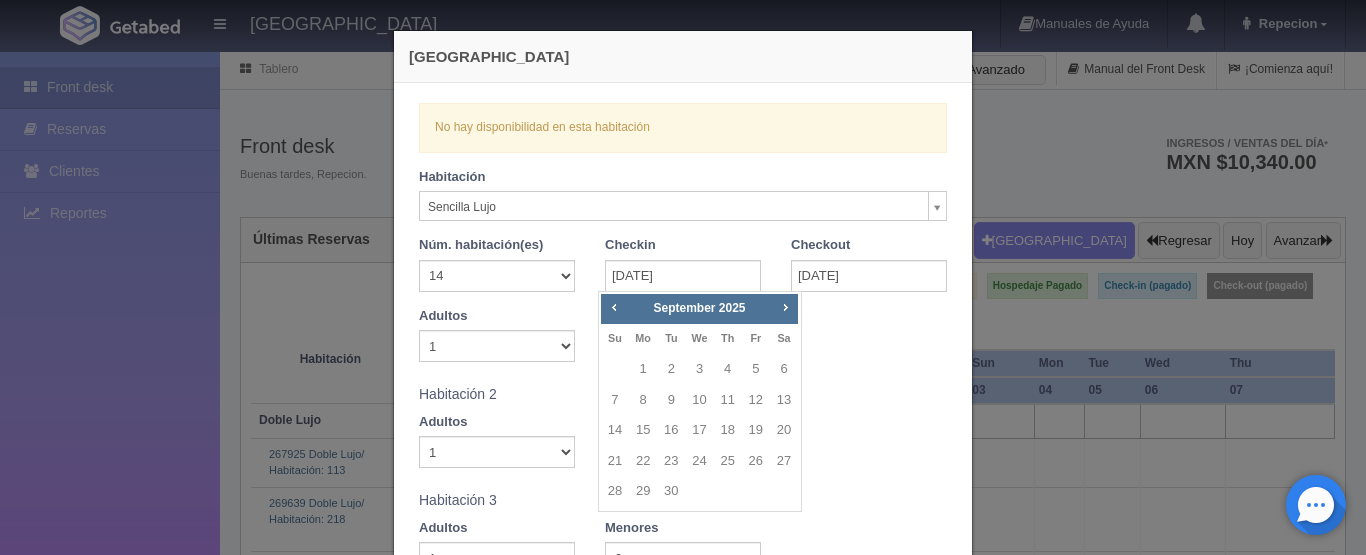 click on "September   2025" at bounding box center [699, 309] 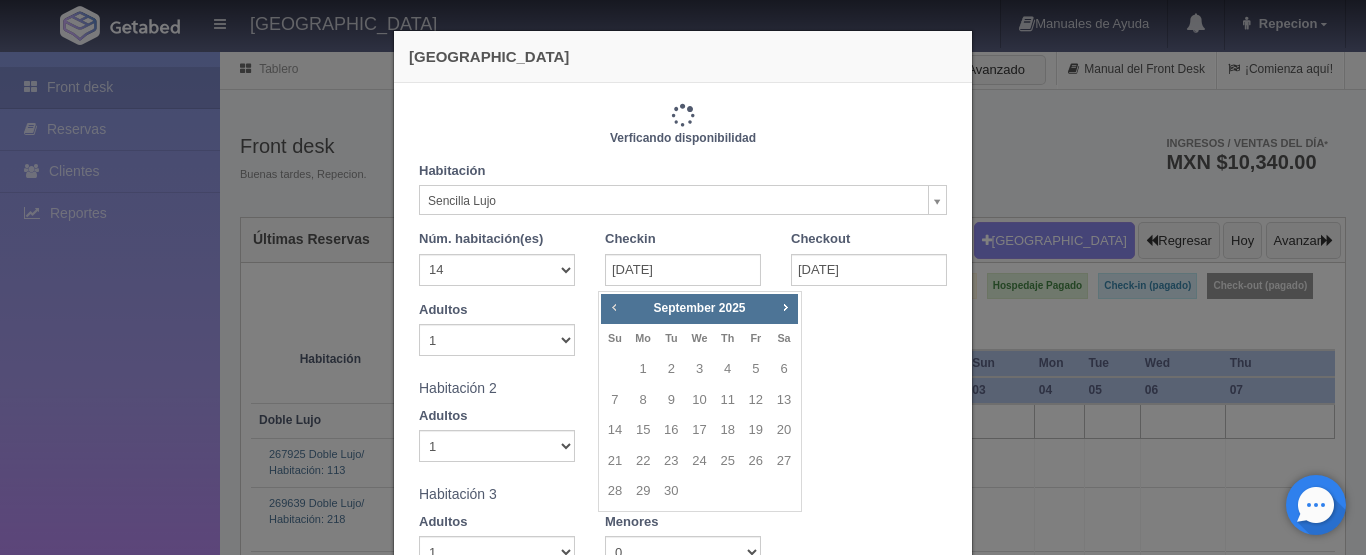 click on "Prev" at bounding box center [614, 307] 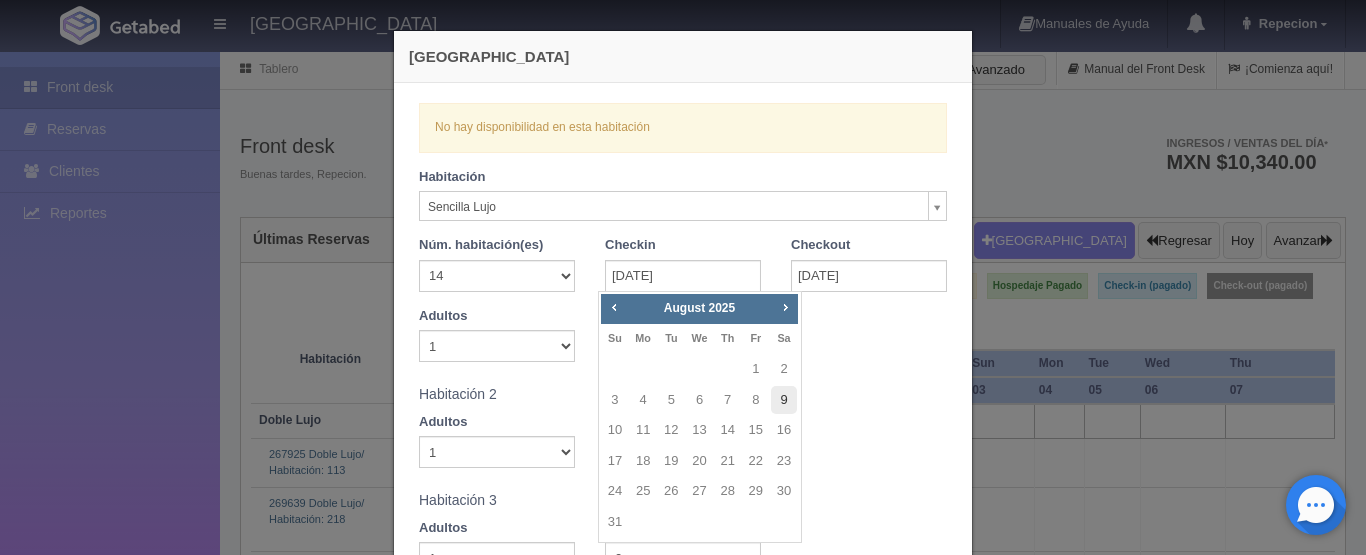 click on "9" at bounding box center [784, 400] 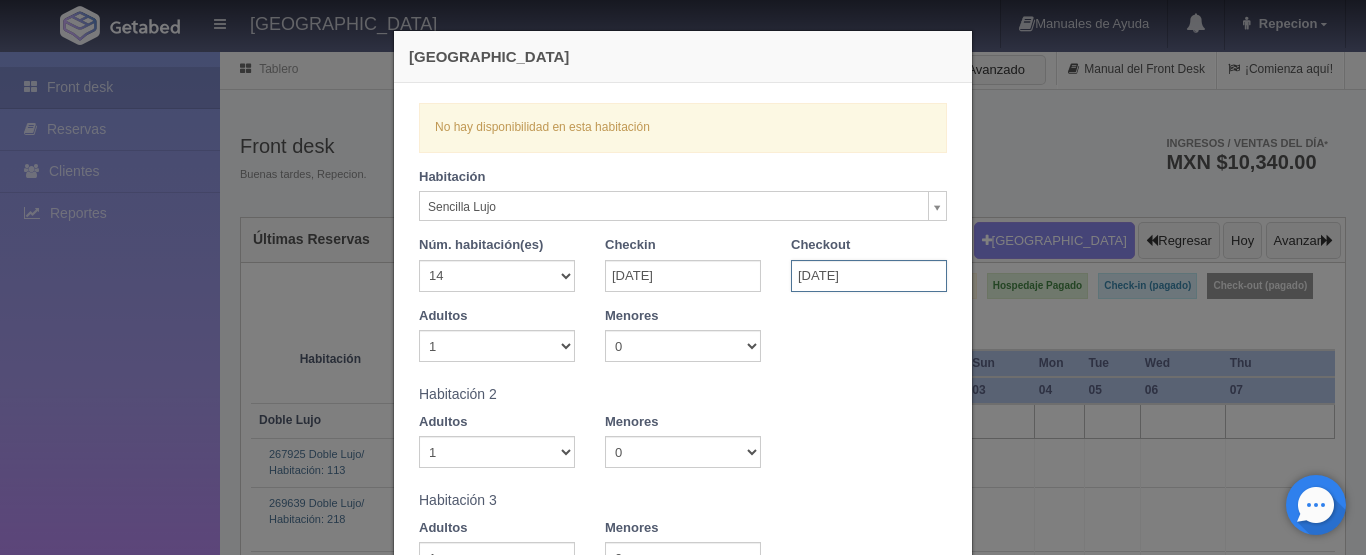 click on "[DATE]" at bounding box center (869, 276) 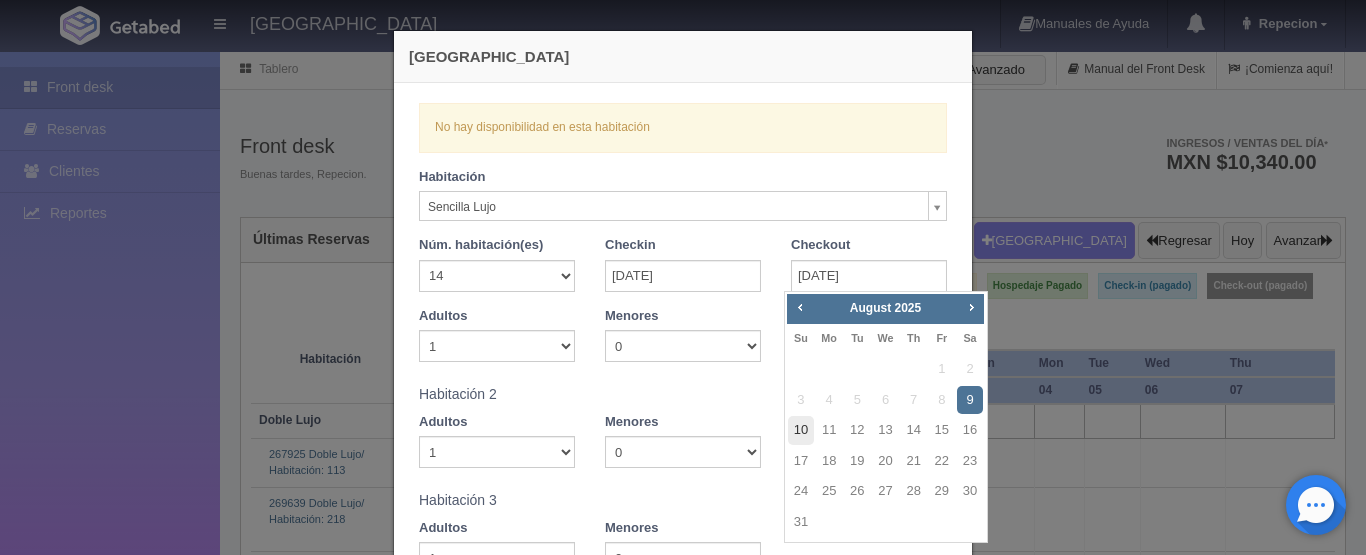 click on "10" at bounding box center [801, 430] 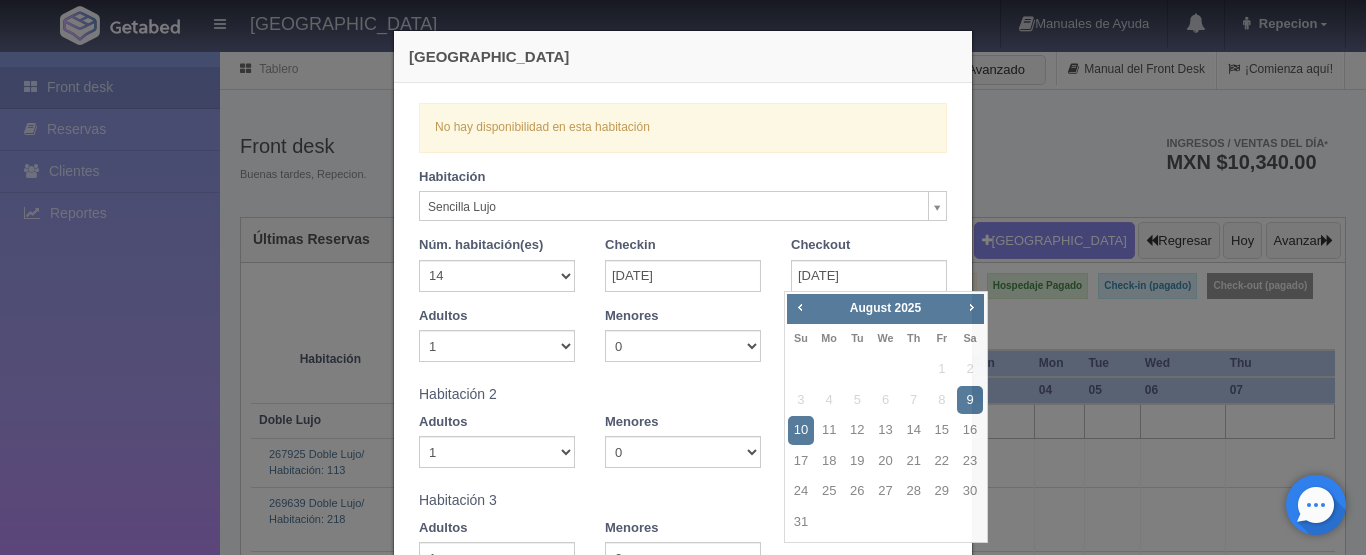 checkbox on "false" 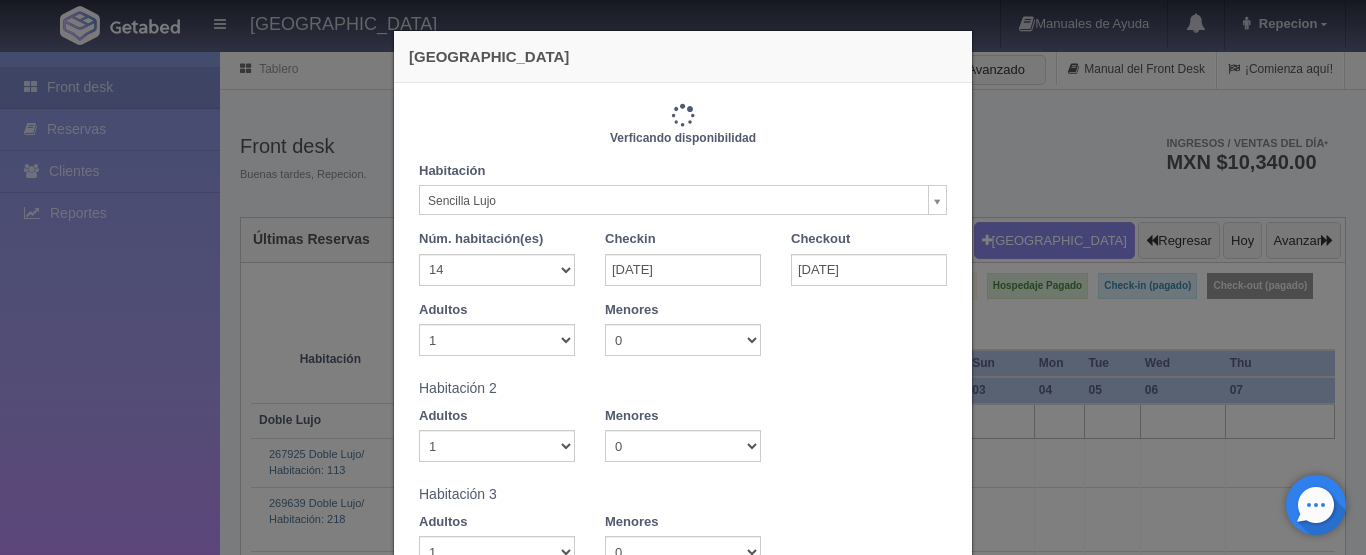 type on "16100.00" 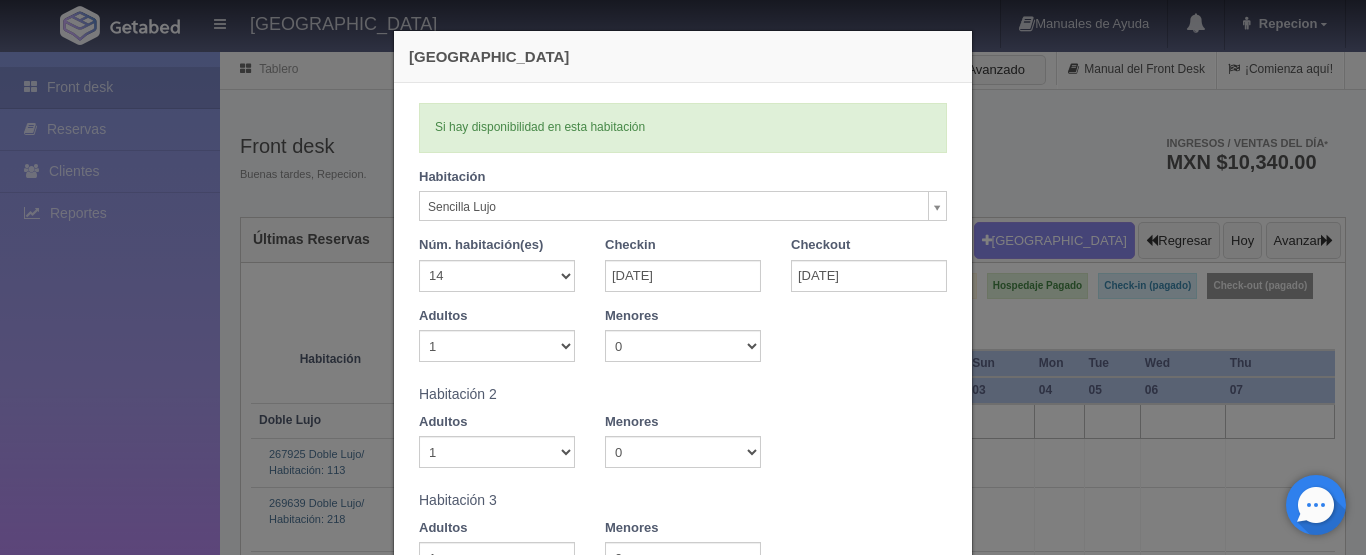 click on "HOTEL SAN FRANCISCO PLAZA
Manuales de Ayuda
Actualizaciones recientes
Repecion
Mi Perfil
Salir / Log Out
Procesando...
Front desk
Reservas
Clientes
Reportes
Reporte del día
Concentrado de ventas
Analíticas y revenue
Tablero" at bounding box center [683, 2499] 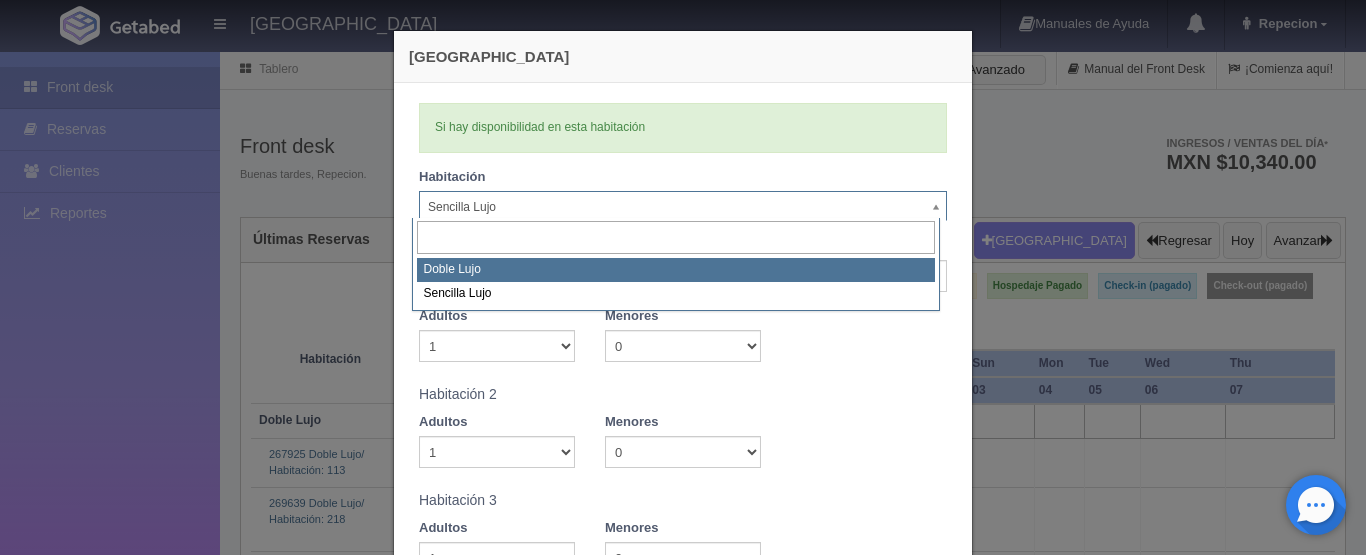 select on "577" 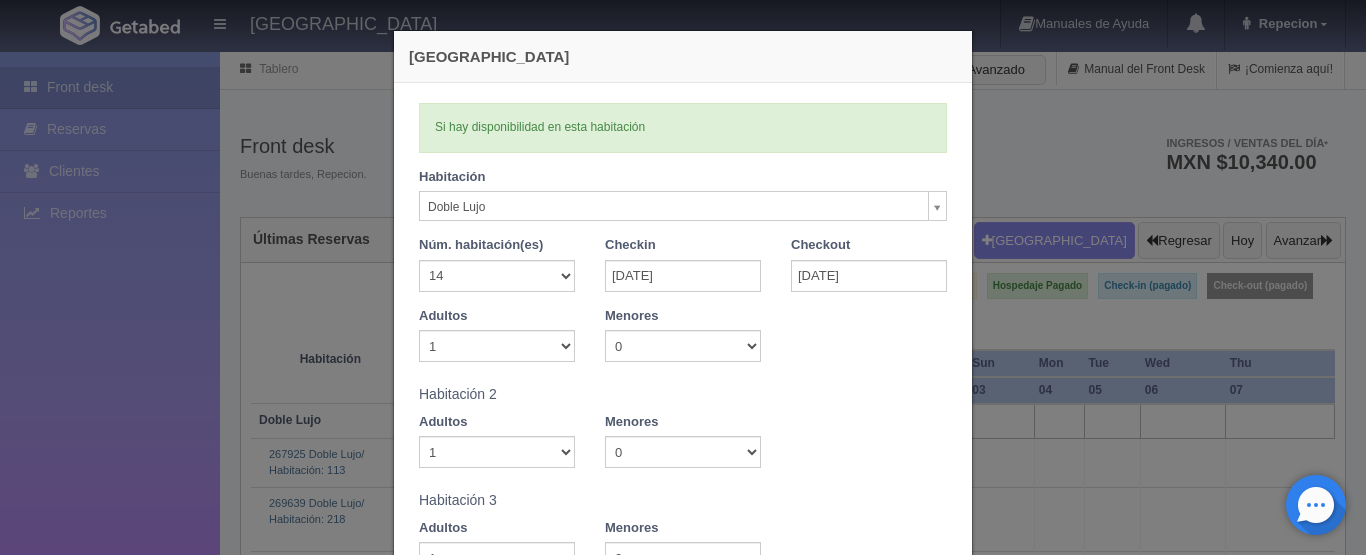 type 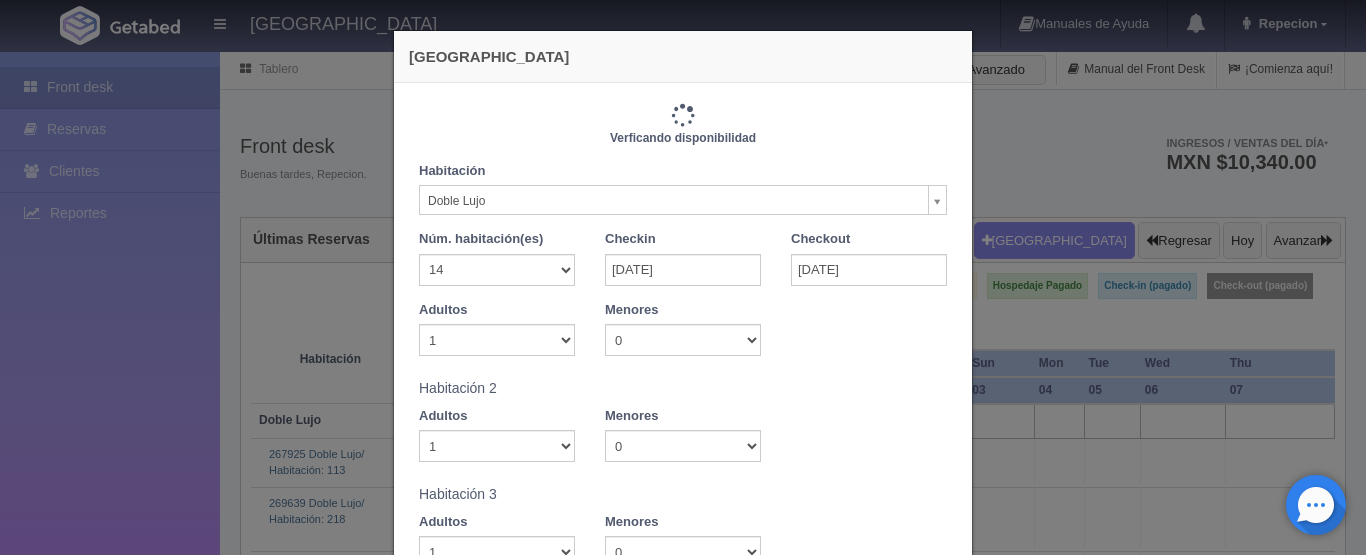 type on "17080.00" 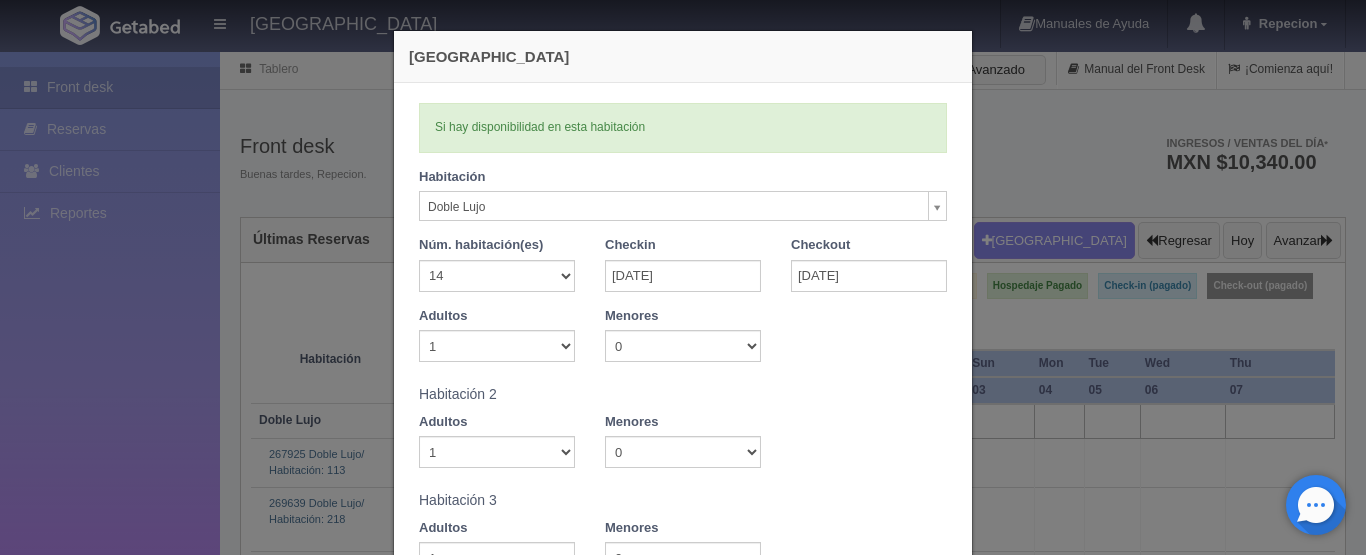 click on "HOTEL SAN FRANCISCO PLAZA
Manuales de Ayuda
Actualizaciones recientes
Repecion
Mi Perfil
Salir / Log Out
Procesando...
Front desk
Reservas
Clientes
Reportes
Reporte del día
Concentrado de ventas
Analíticas y revenue
Tablero" at bounding box center (683, 2499) 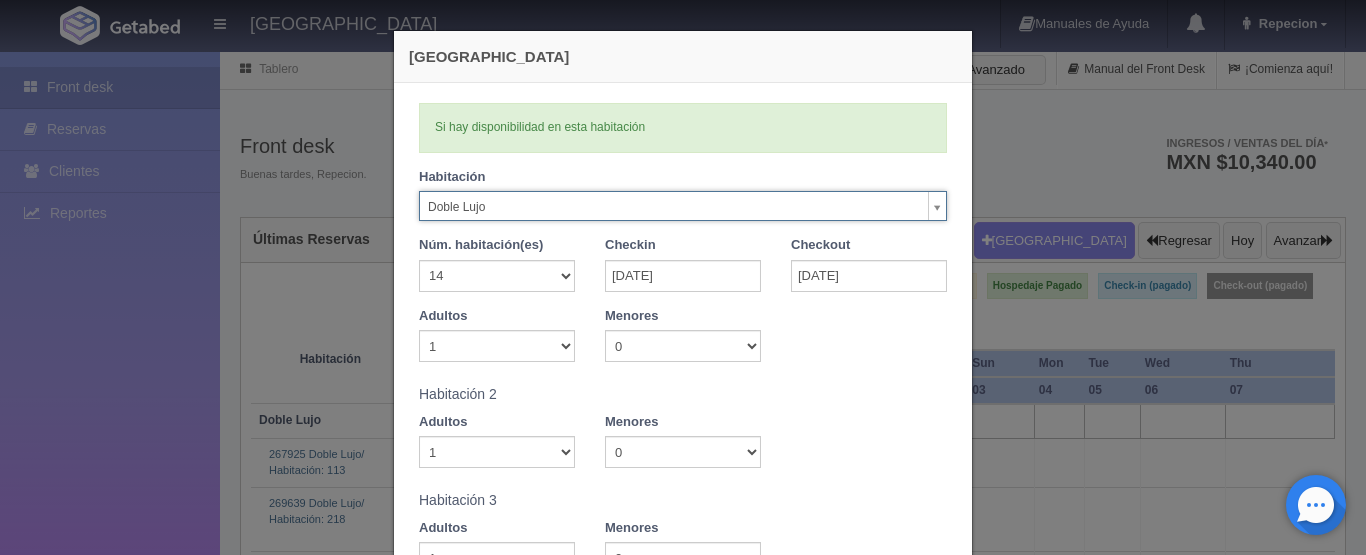 click on "HOTEL SAN FRANCISCO PLAZA
Manuales de Ayuda
Actualizaciones recientes
Repecion
Mi Perfil
Salir / Log Out
Procesando...
Front desk
Reservas
Clientes
Reportes
Reporte del día
Concentrado de ventas
Analíticas y revenue
Tablero" at bounding box center [683, 2499] 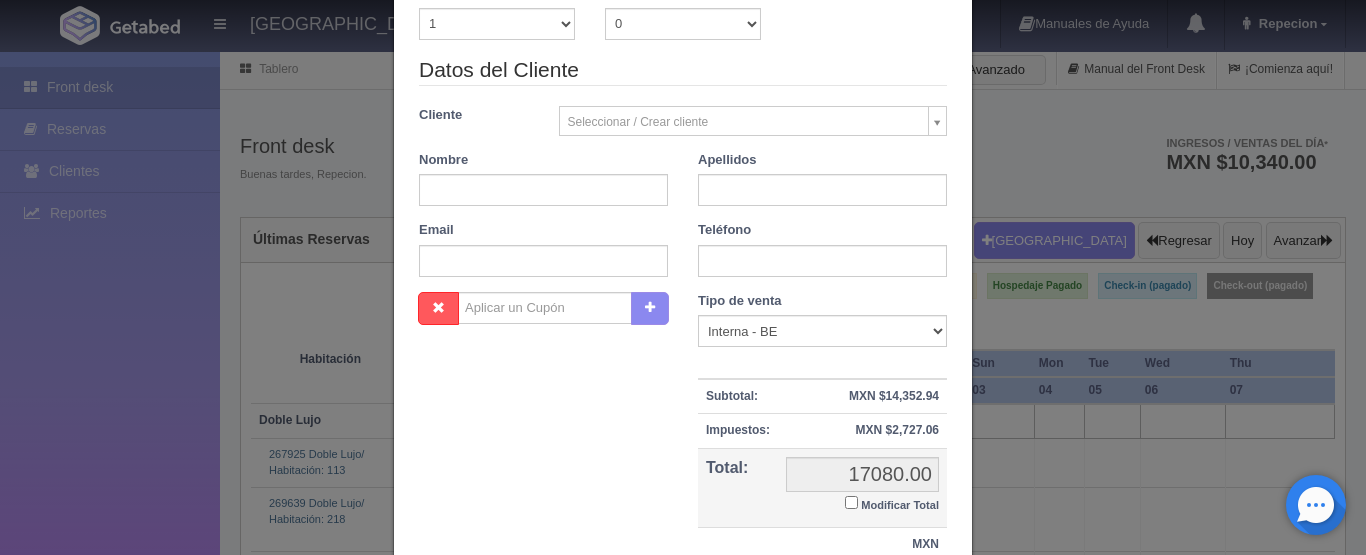 scroll, scrollTop: 1600, scrollLeft: 0, axis: vertical 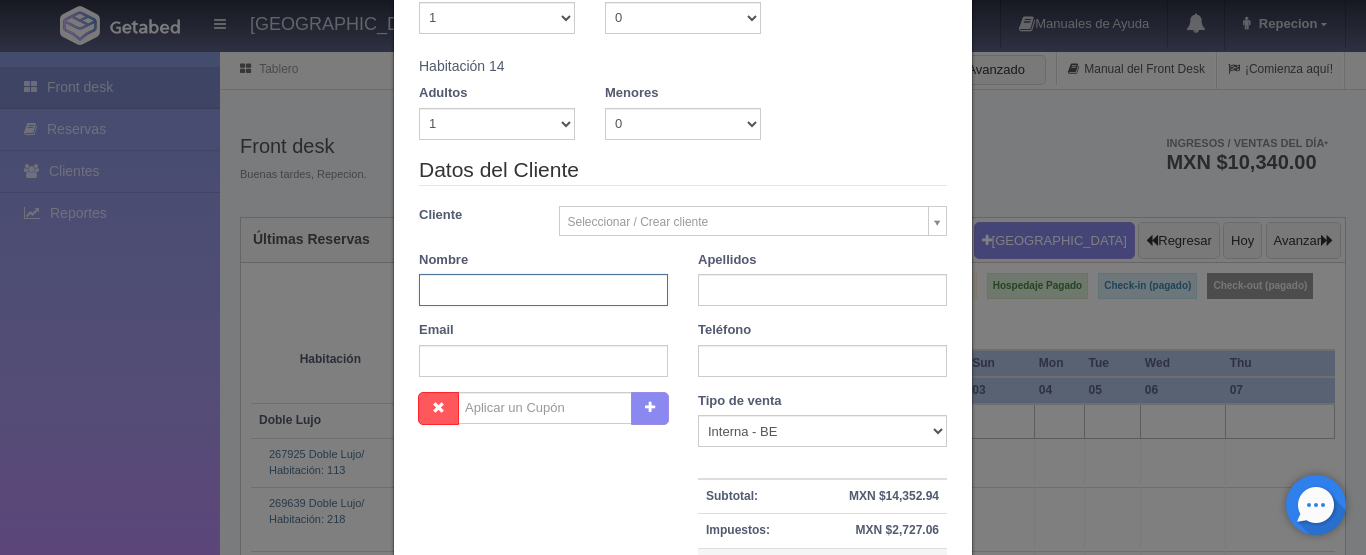 click at bounding box center (543, 290) 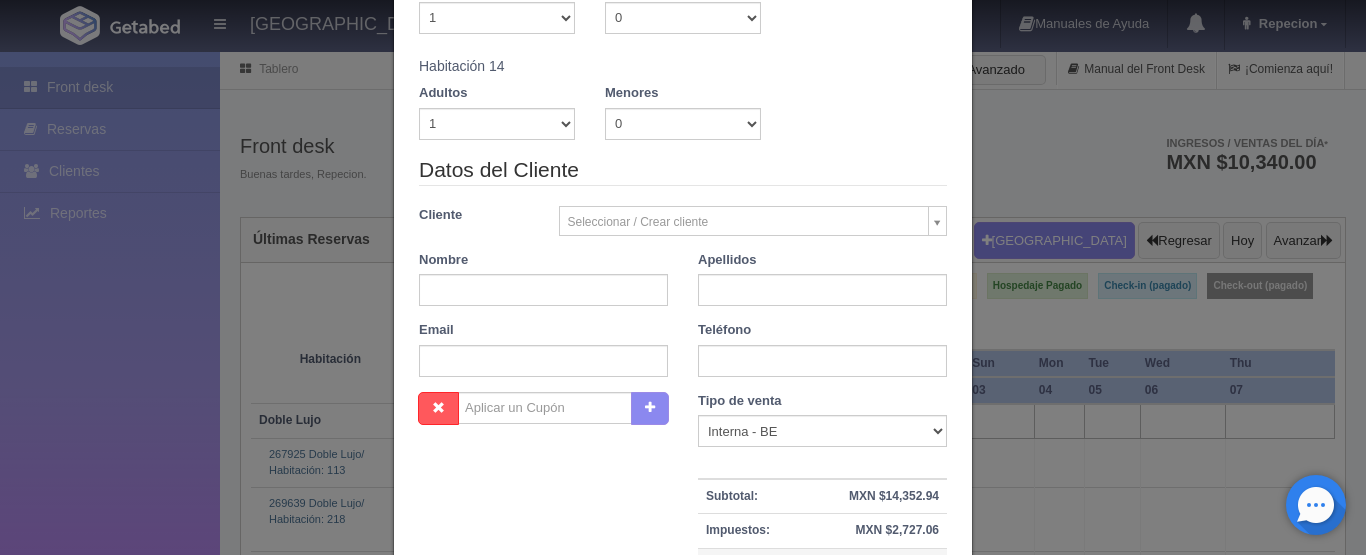 click on "Datos del Cliente
Cliente
Seleccionar / Crear cliente
Nuevo Cliente
Nombre
Apellidos
Email
Teléfono
Facturar
Facturar a Mostrador
Facturar al Cliente" at bounding box center (683, 273) 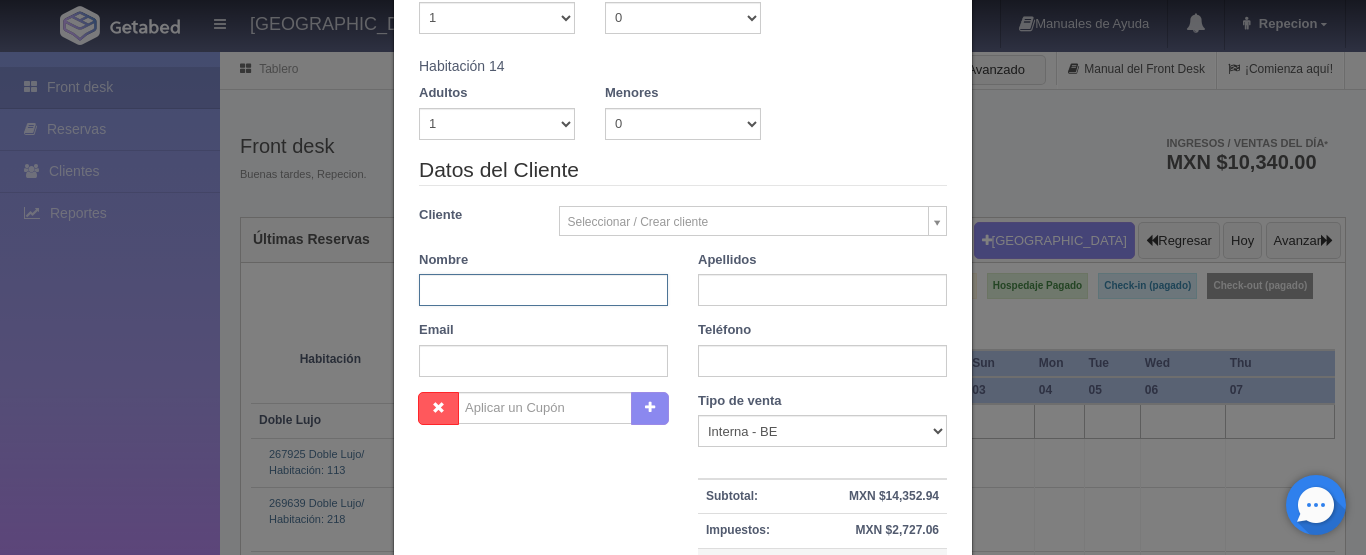 click at bounding box center [543, 290] 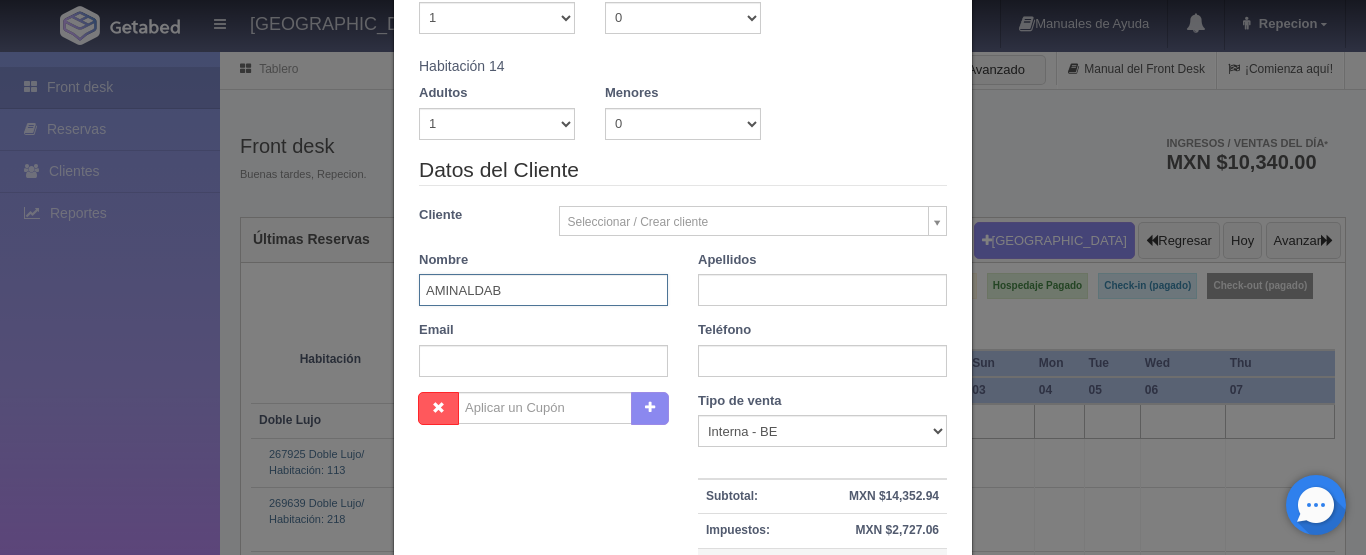 type on "AMINALDAB" 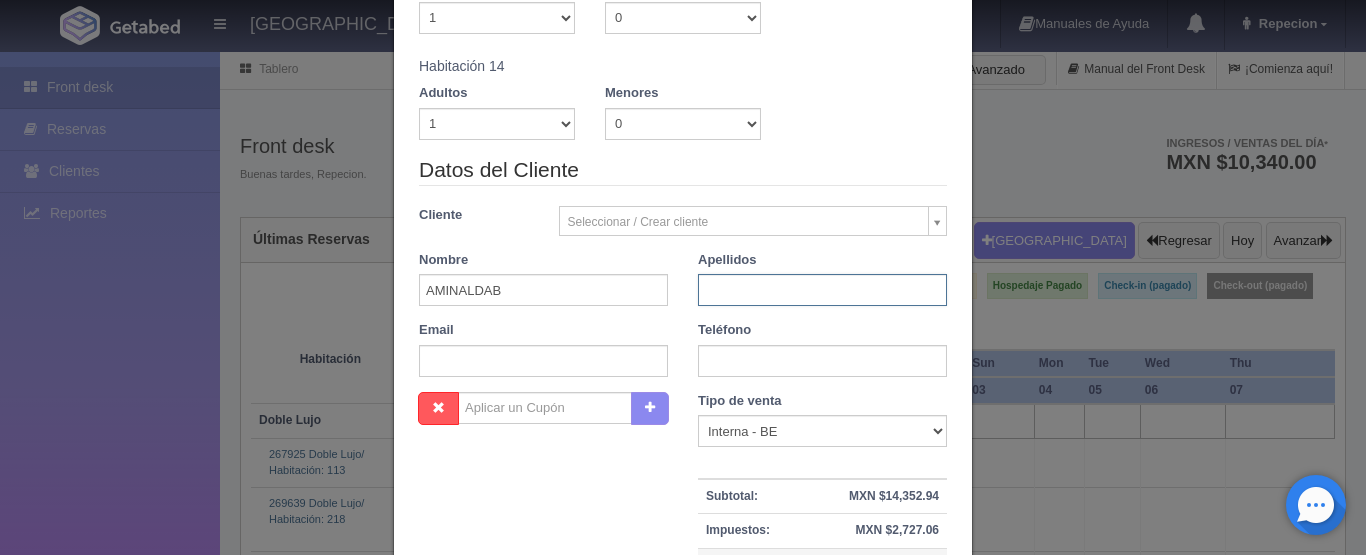 click at bounding box center (822, 290) 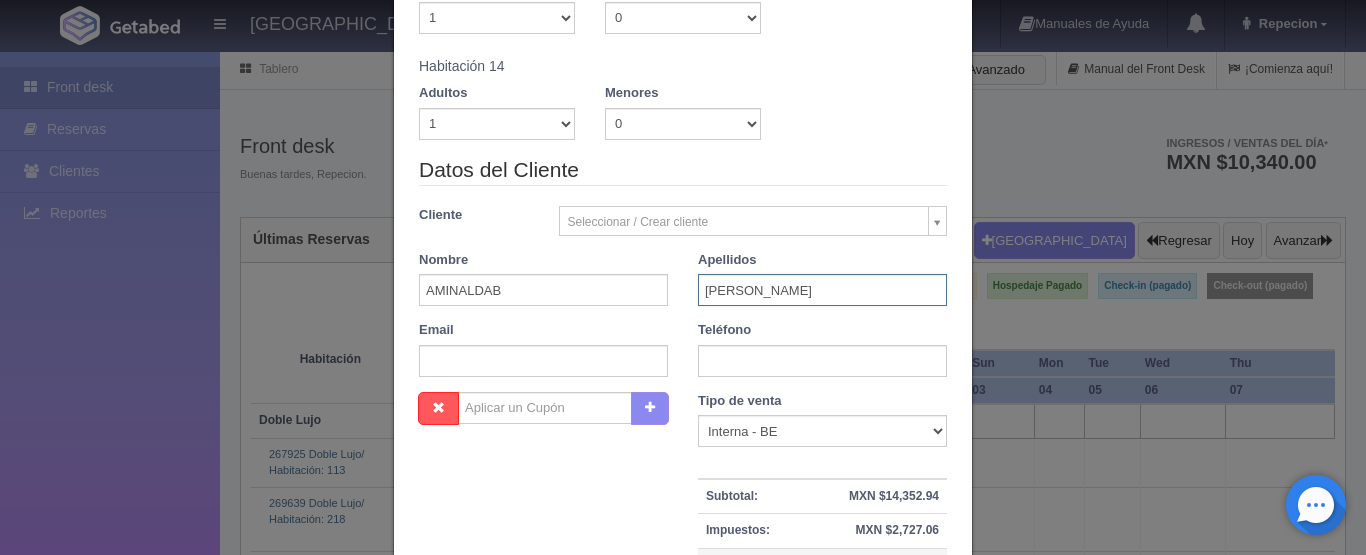 type on "[PERSON_NAME]" 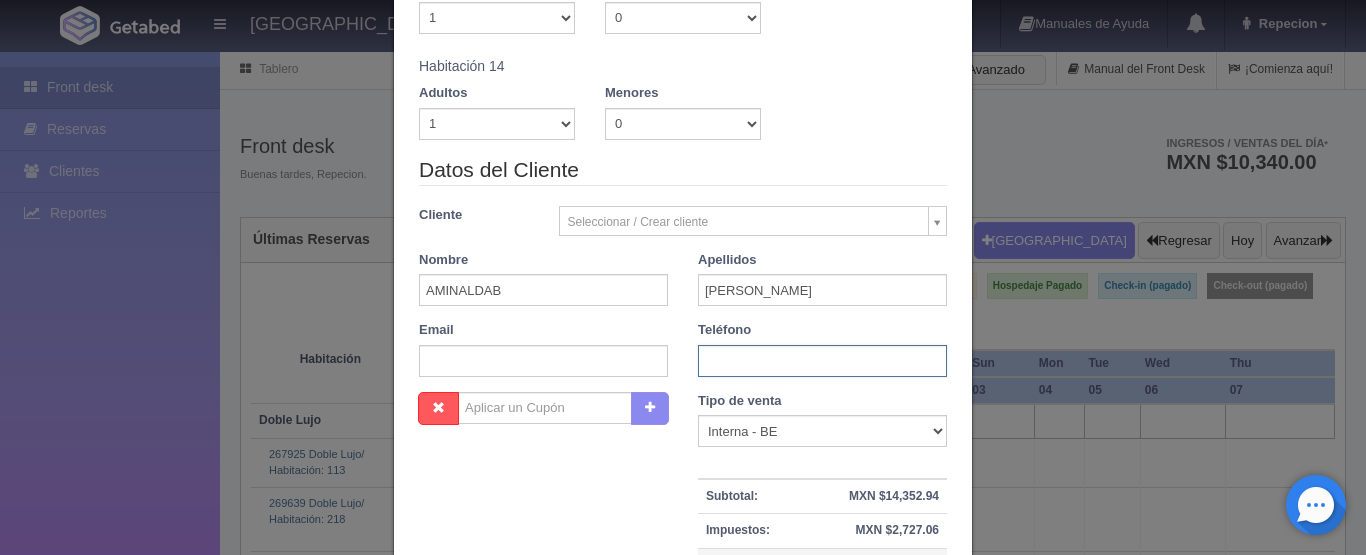 click at bounding box center (822, 361) 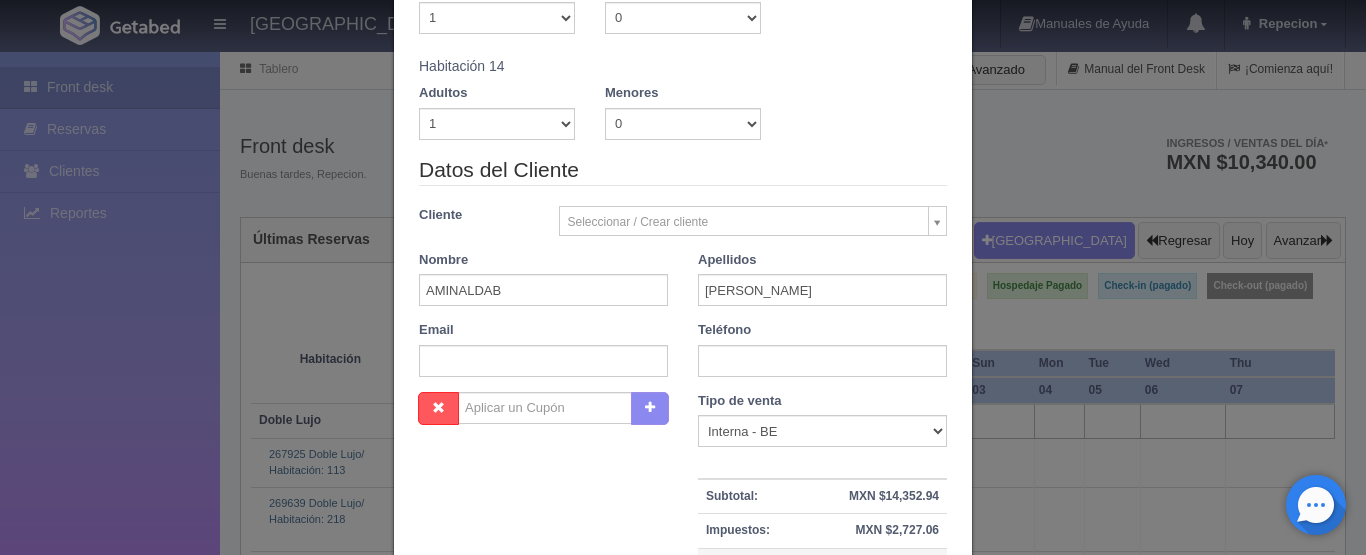 click on "Email" at bounding box center [543, 349] 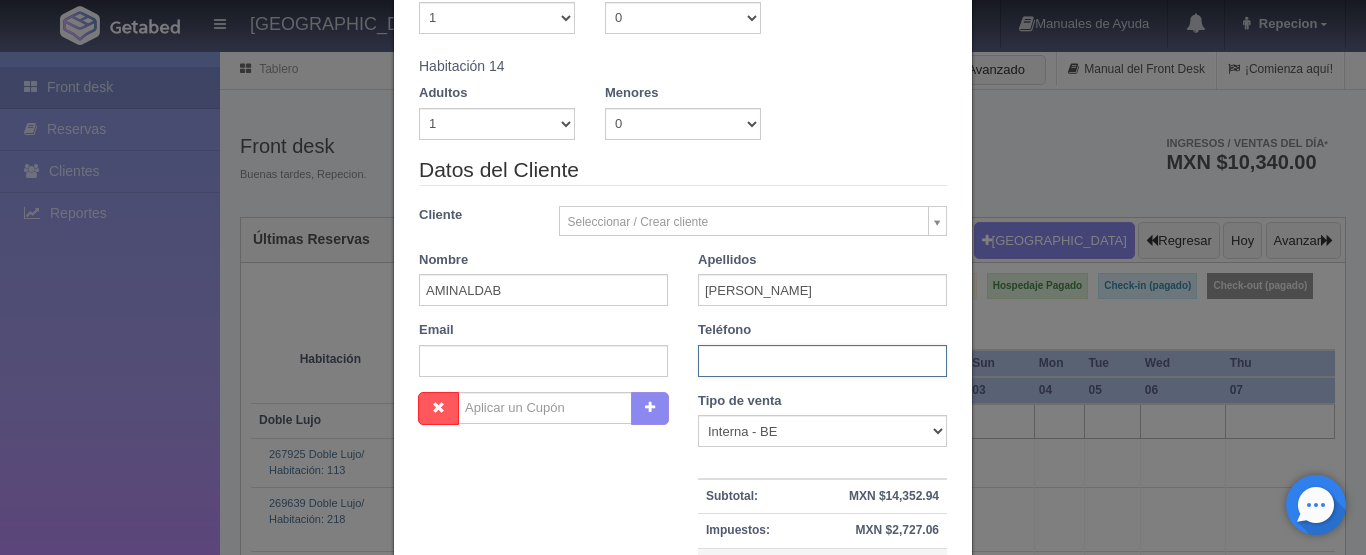 click at bounding box center (822, 361) 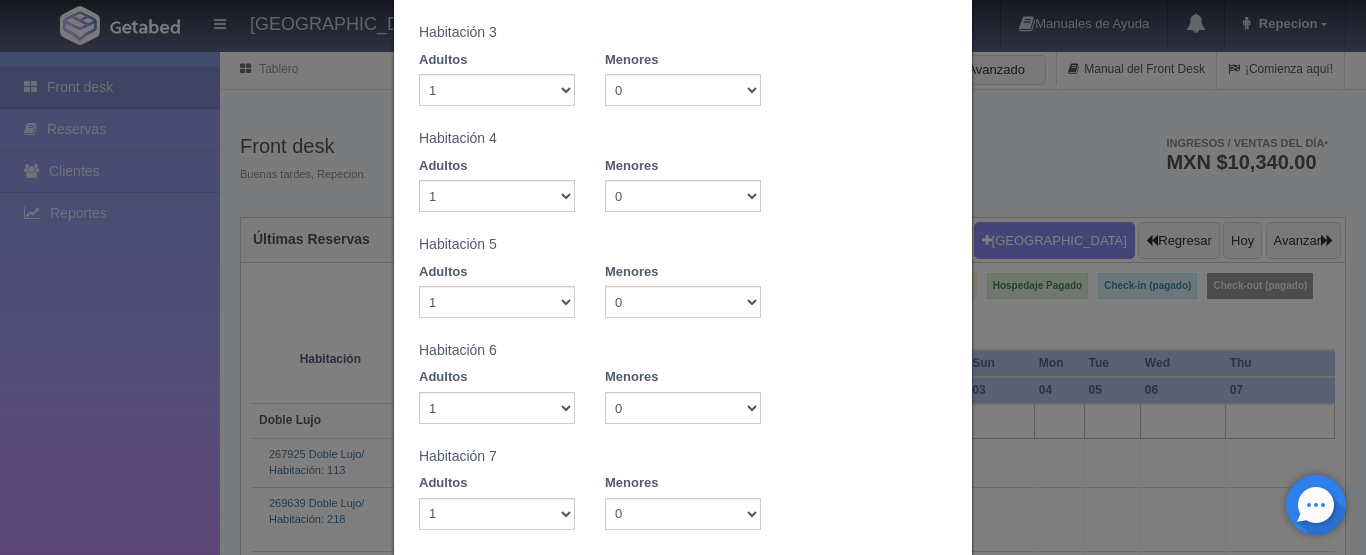 scroll, scrollTop: 0, scrollLeft: 0, axis: both 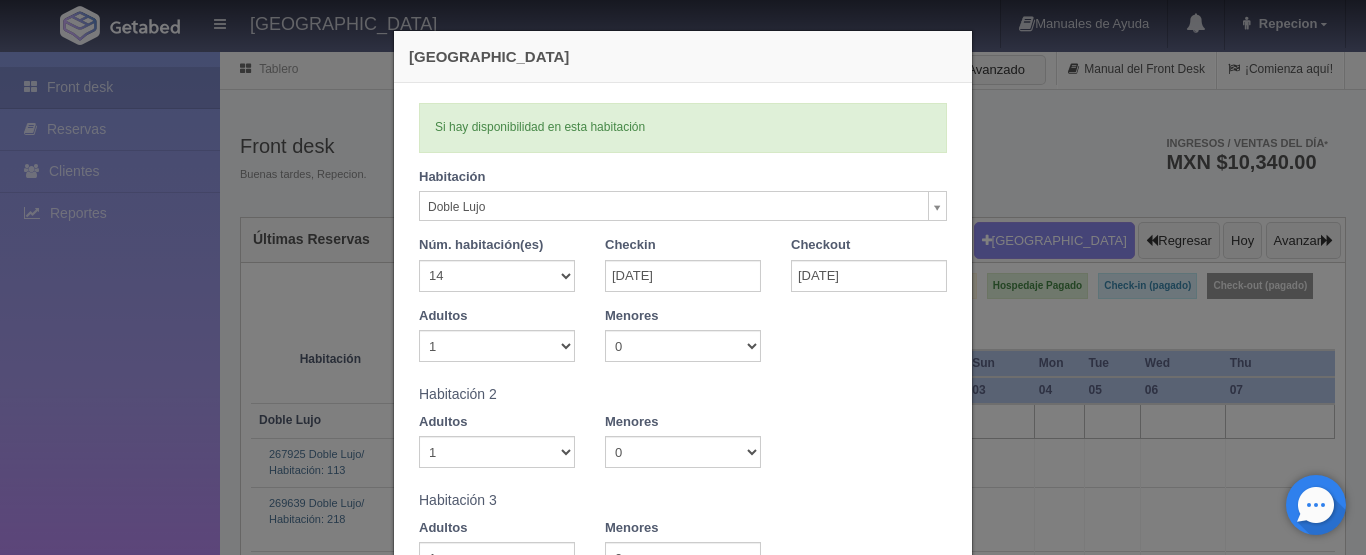 type on "6241658445" 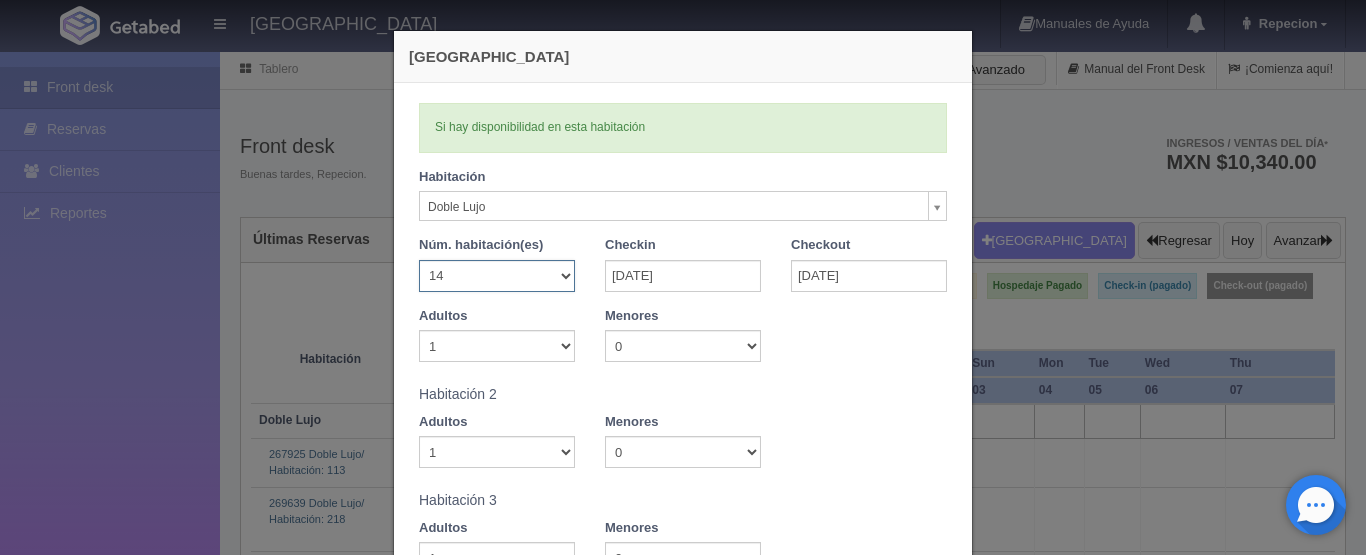 click on "1
2
3
4
5
6
7
8
9
10
11
12
13
14
15
16
17
18
19
20" at bounding box center [497, 276] 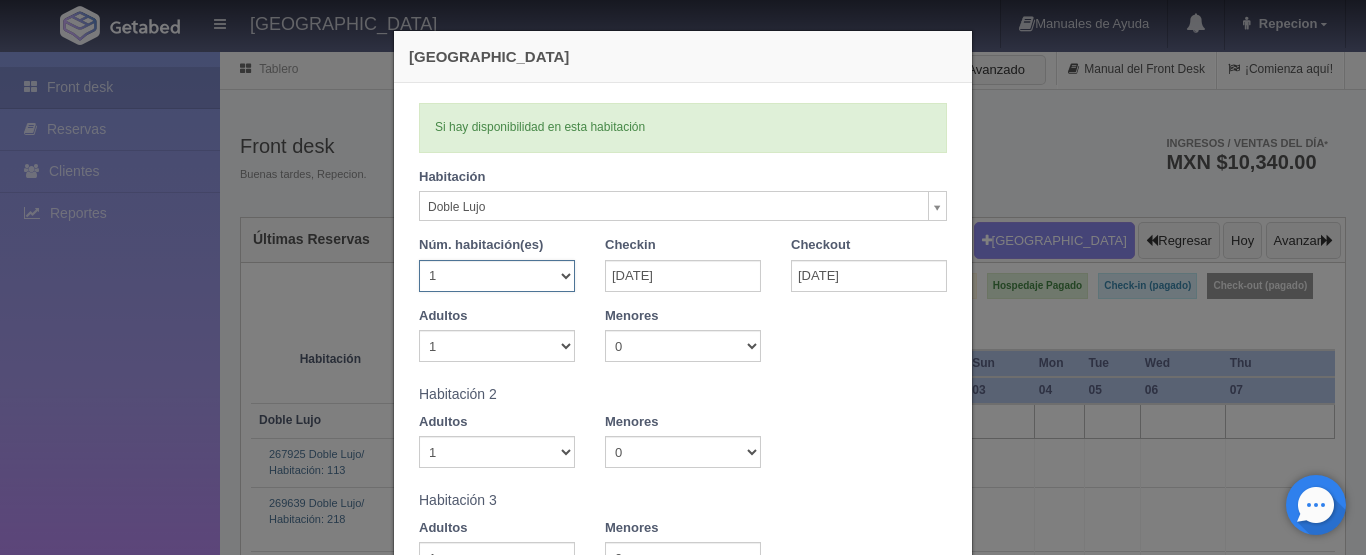 click on "1
2
3
4
5
6
7
8
9
10
11
12
13
14
15
16
17
18
19
20" at bounding box center (497, 276) 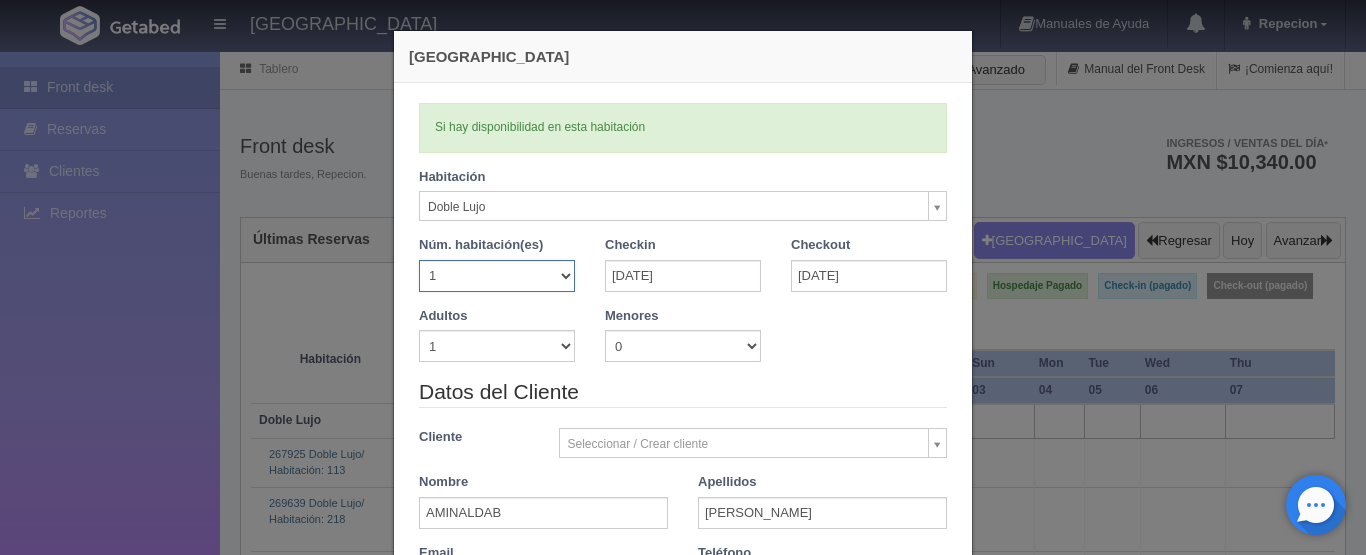 type 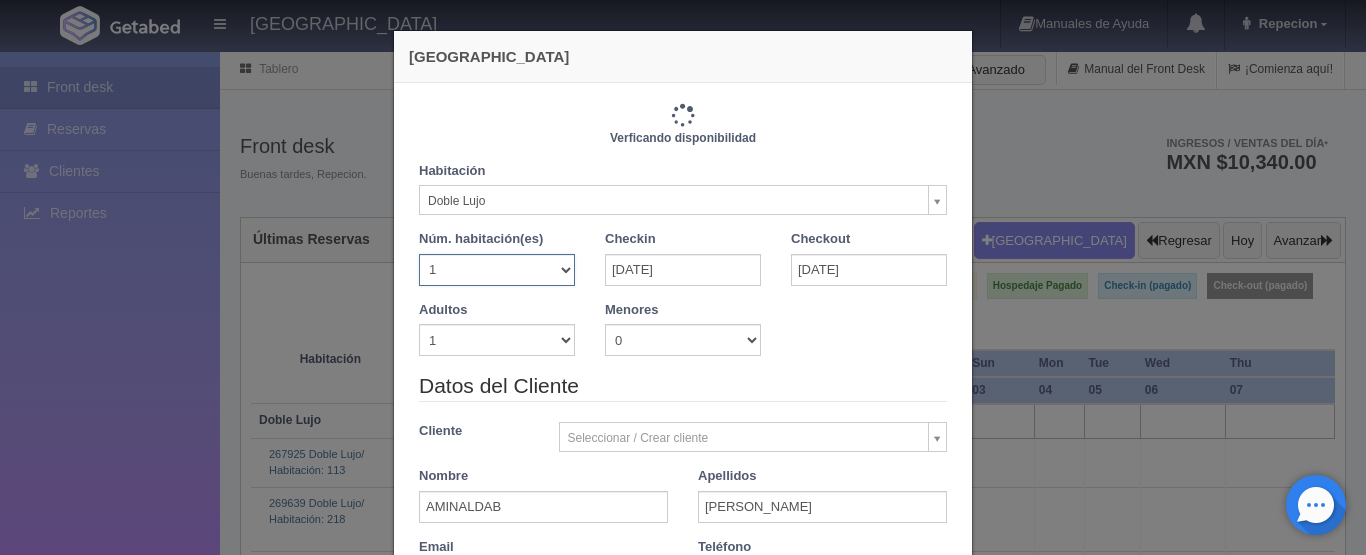 type on "1220.00" 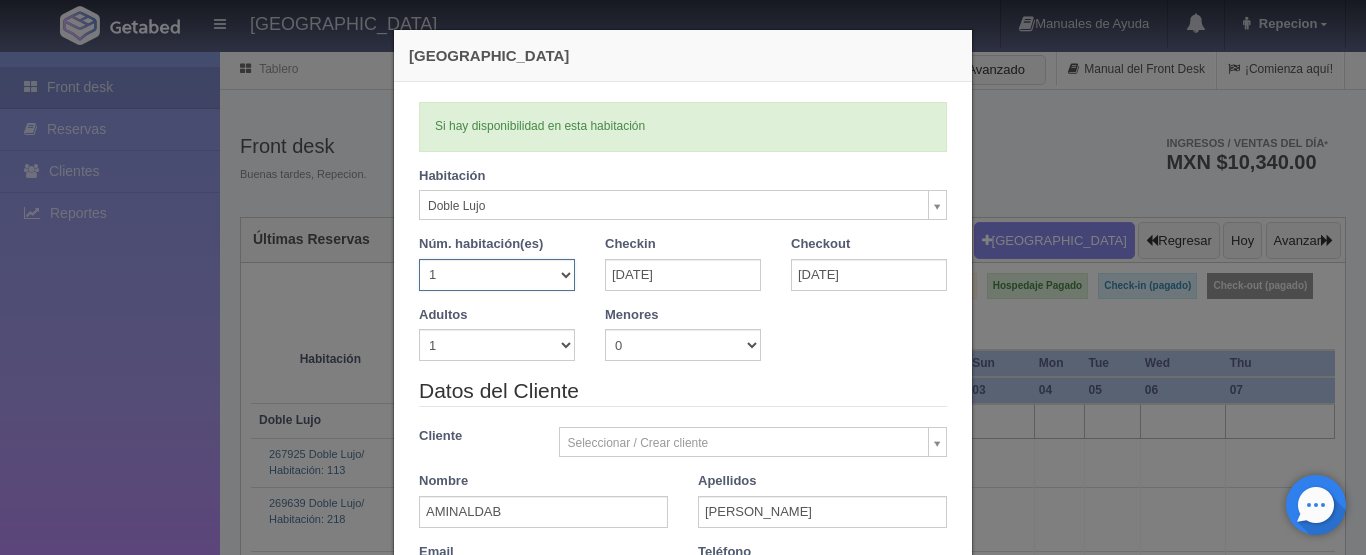 scroll, scrollTop: 0, scrollLeft: 0, axis: both 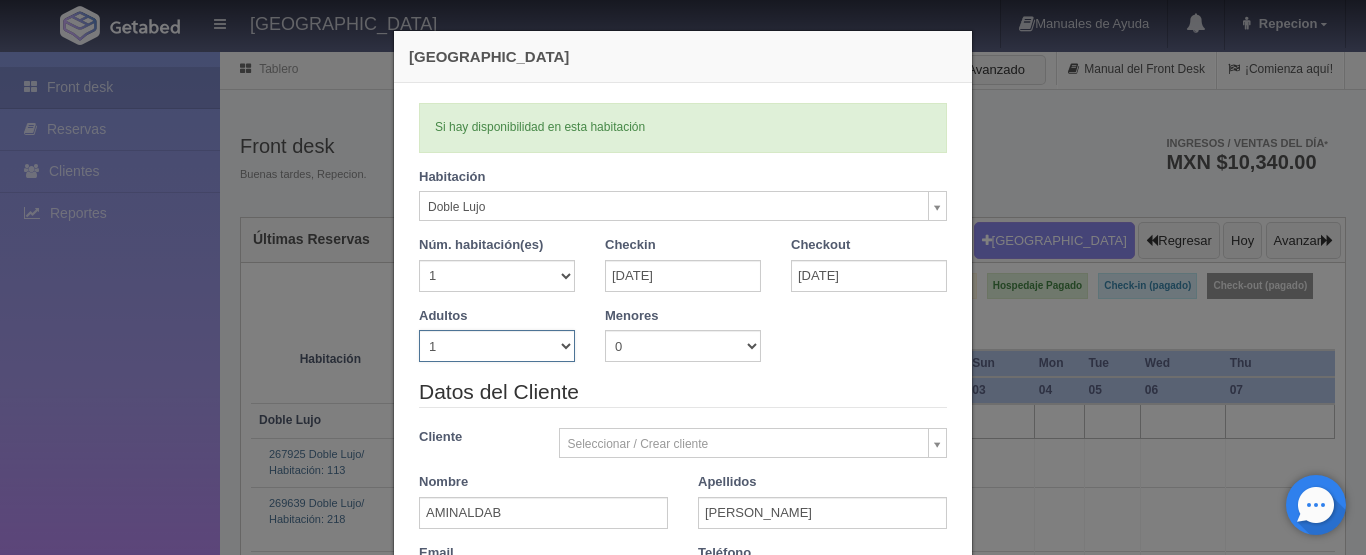 click on "1
2
3
4
5
6
7
8
9
10" at bounding box center (497, 346) 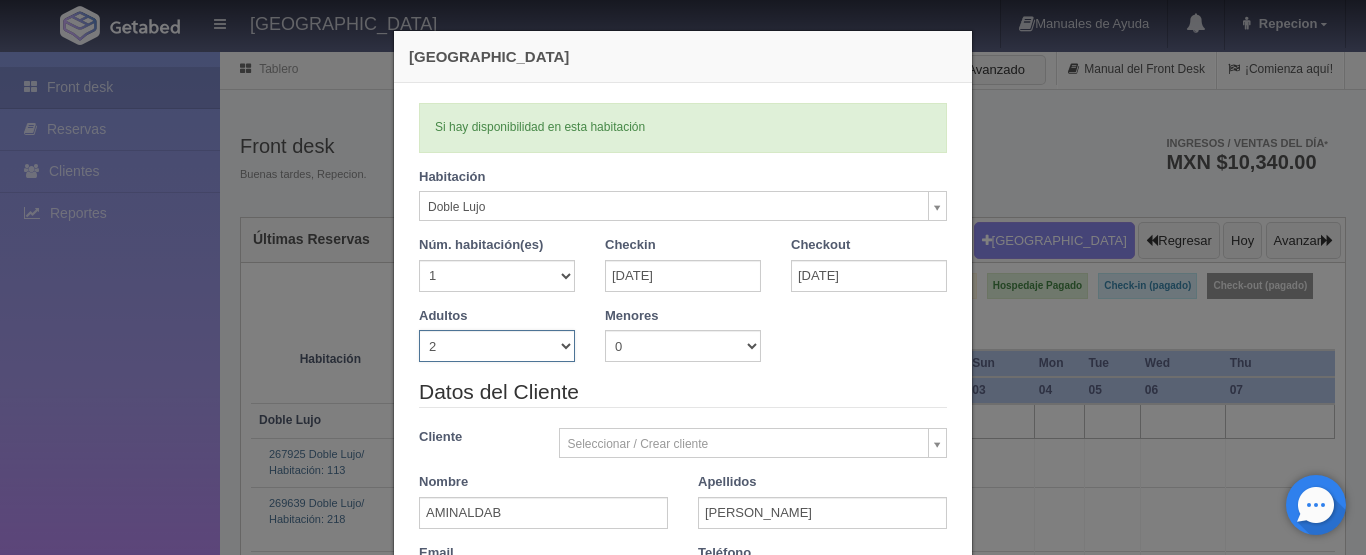 click on "1
2
3
4
5
6
7
8
9
10" at bounding box center [497, 346] 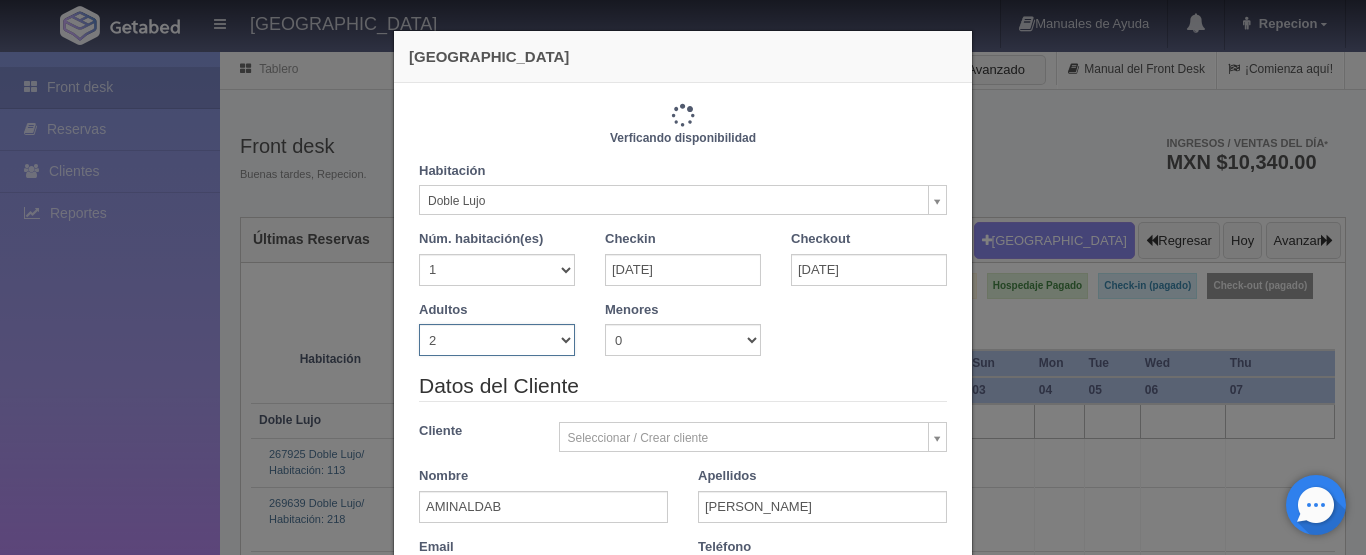 type on "1220.00" 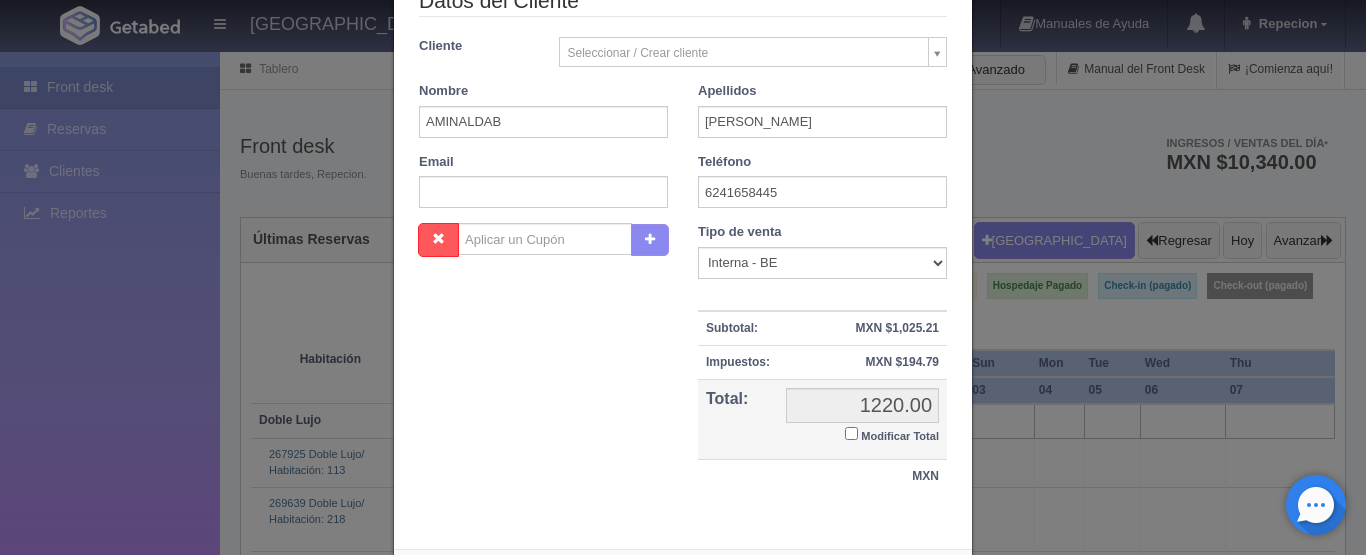 scroll, scrollTop: 400, scrollLeft: 0, axis: vertical 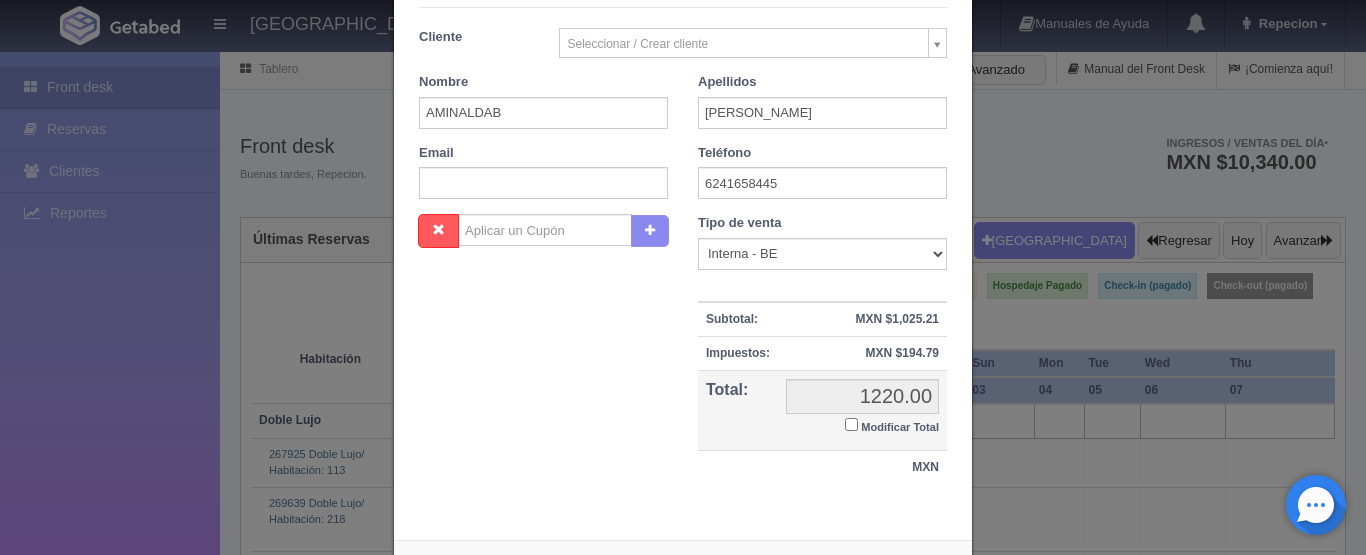 click on "Modificar Total" at bounding box center (851, 424) 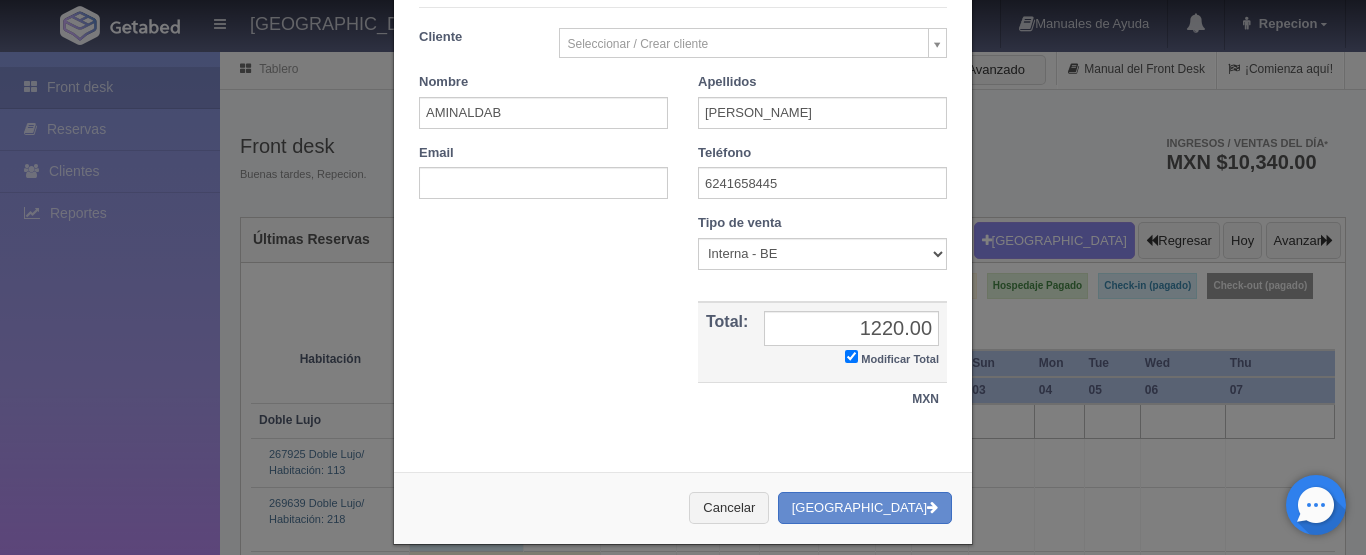 click on "Modificar Total" at bounding box center [892, 357] 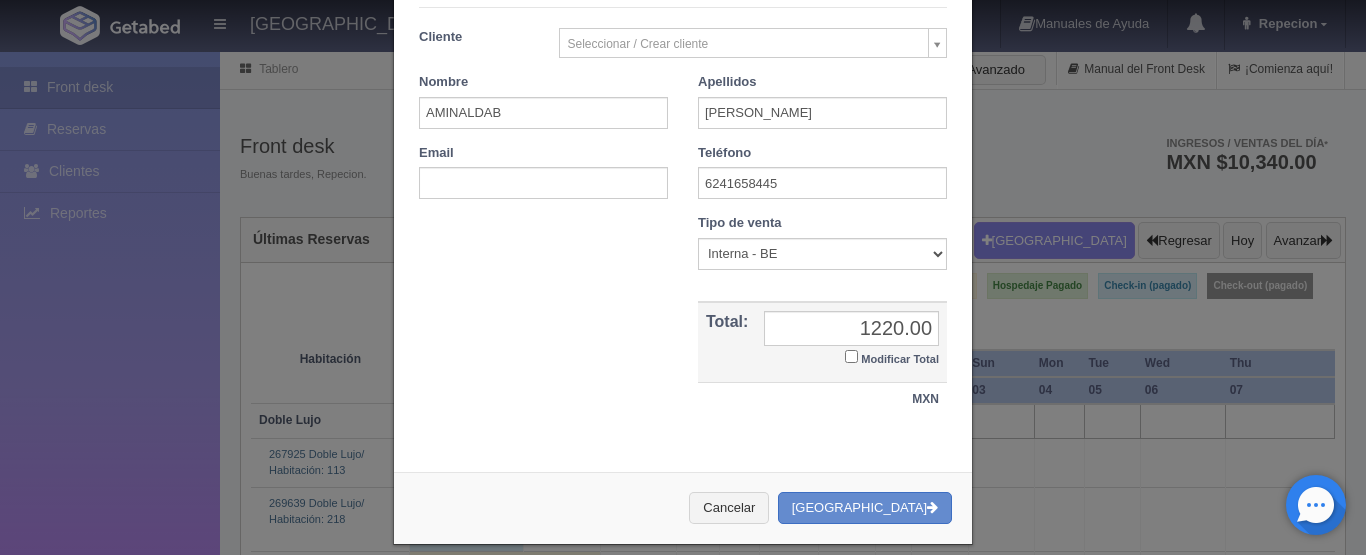 checkbox on "false" 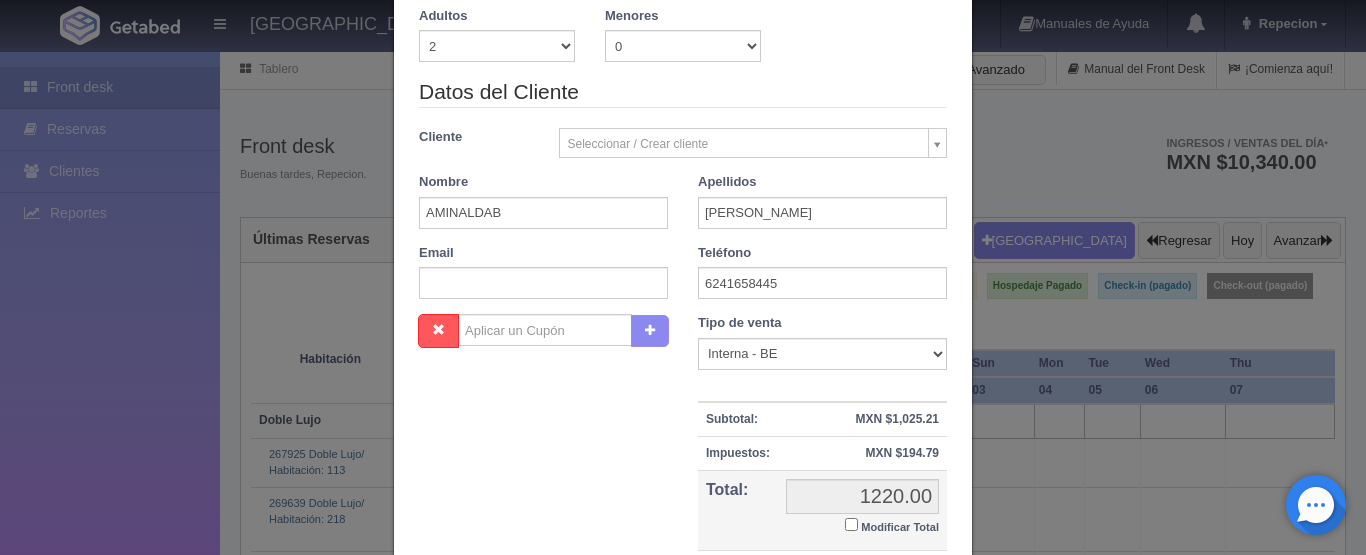 scroll, scrollTop: 0, scrollLeft: 0, axis: both 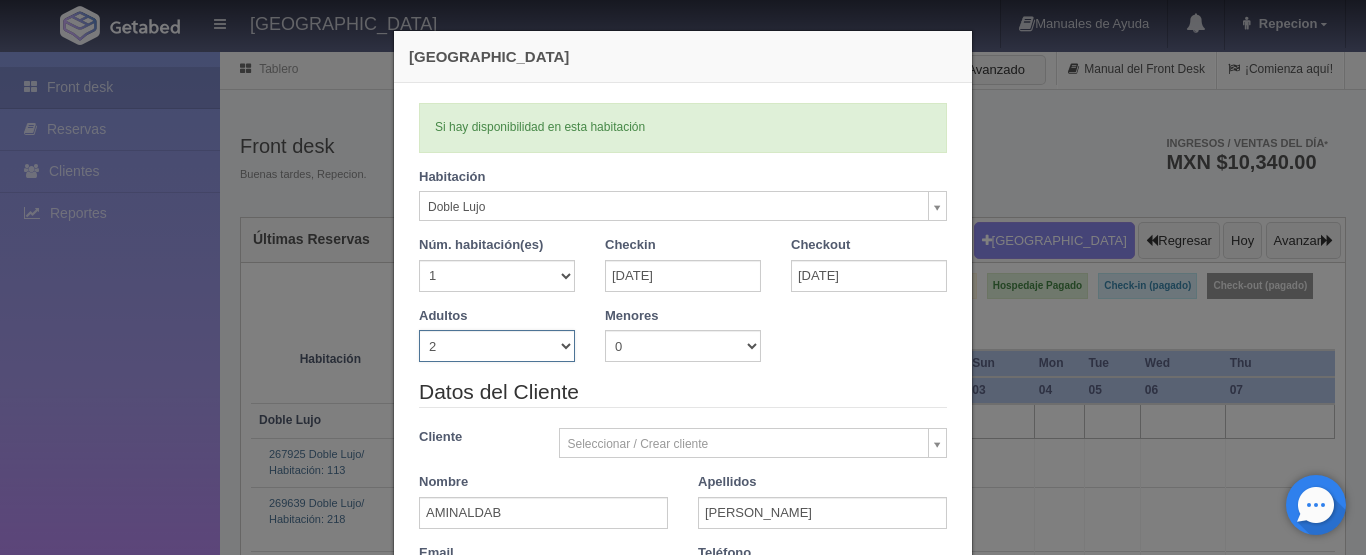 click on "1
2
3
4
5
6
7
8
9
10" at bounding box center (497, 346) 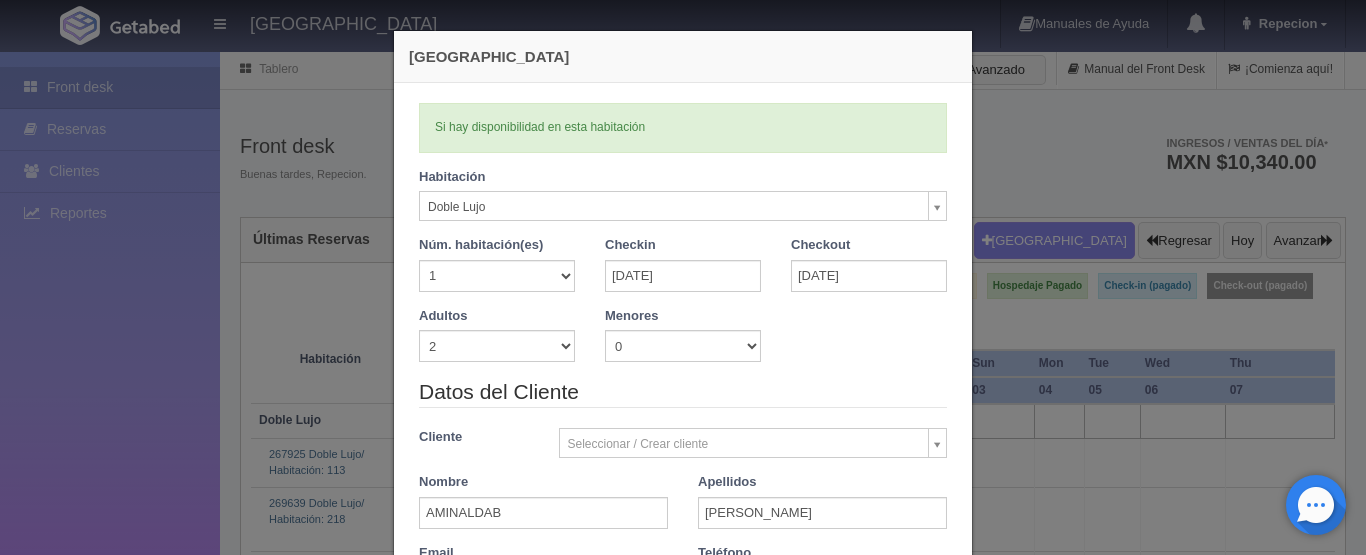 click on "Si hay disponibilidad en esta habitación" at bounding box center (683, 127) 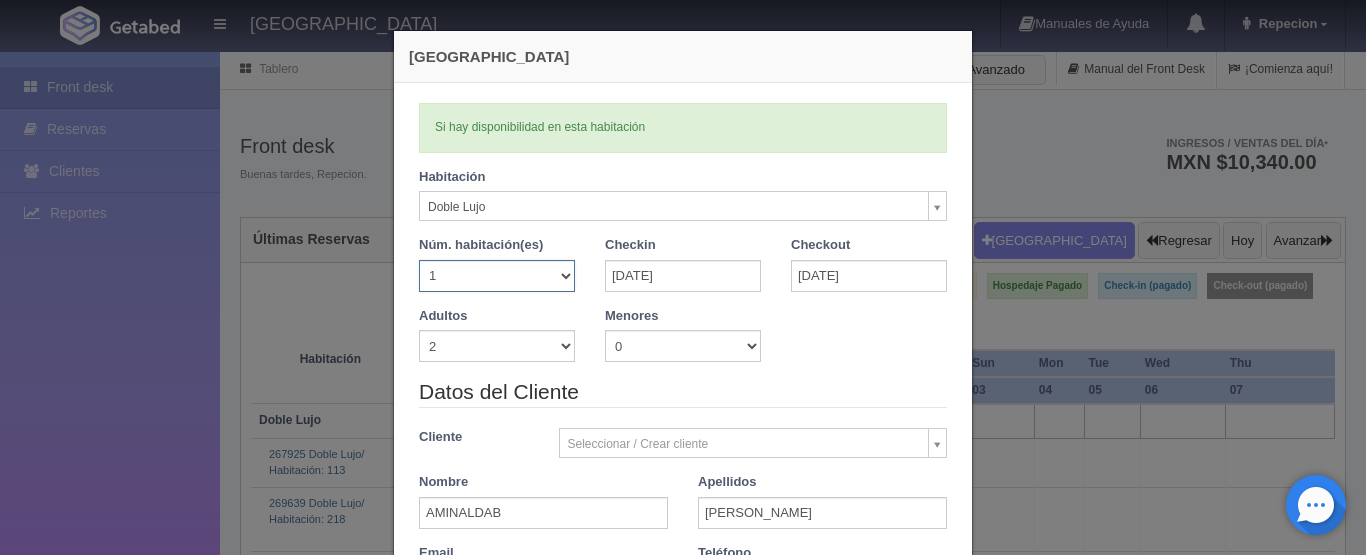 click on "1
2
3
4
5
6
7
8
9
10
11
12
13
14
15
16
17
18
19
20" at bounding box center (497, 276) 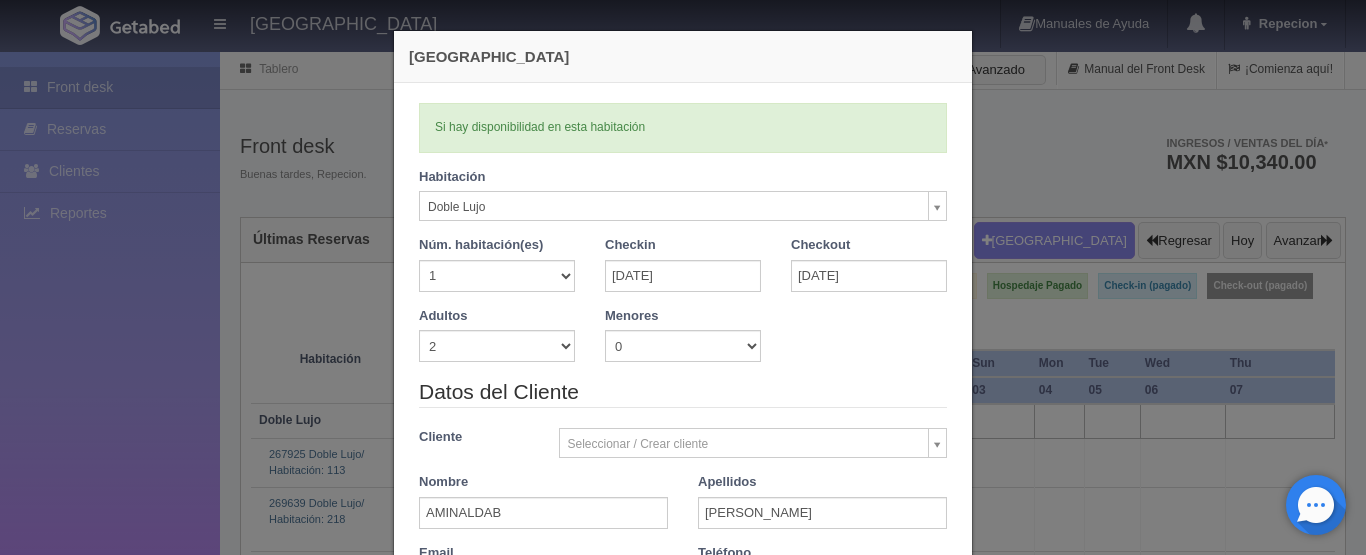 click on "Habitación
Doble Lujo
Doble Lujo
Sencilla Lujo" at bounding box center (683, 195) 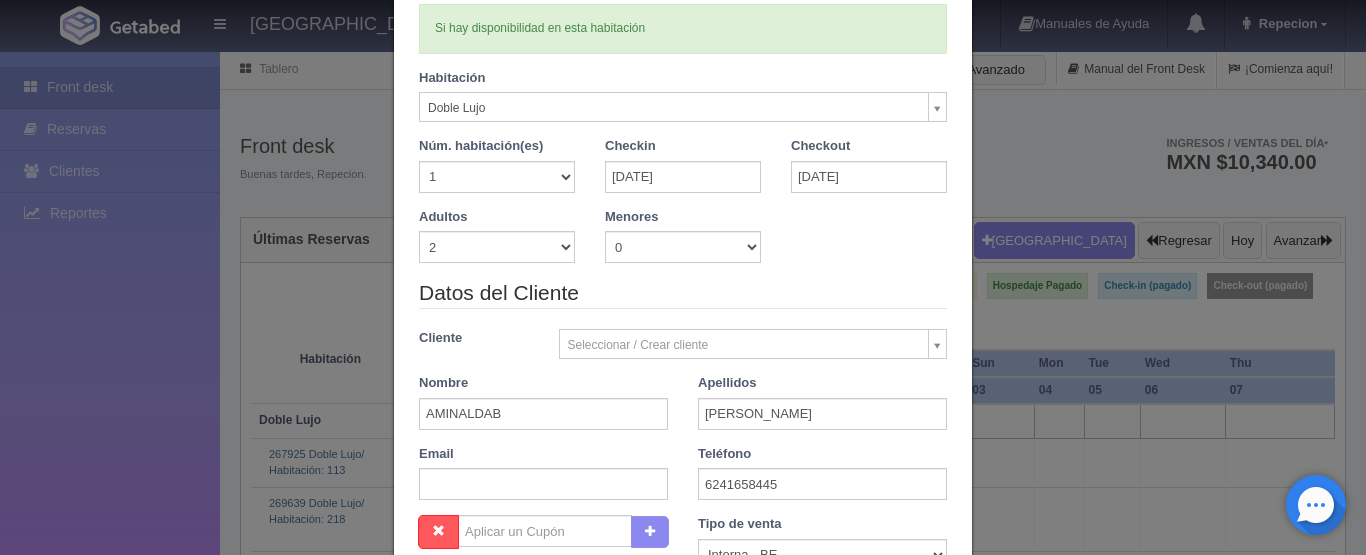 scroll, scrollTop: 0, scrollLeft: 0, axis: both 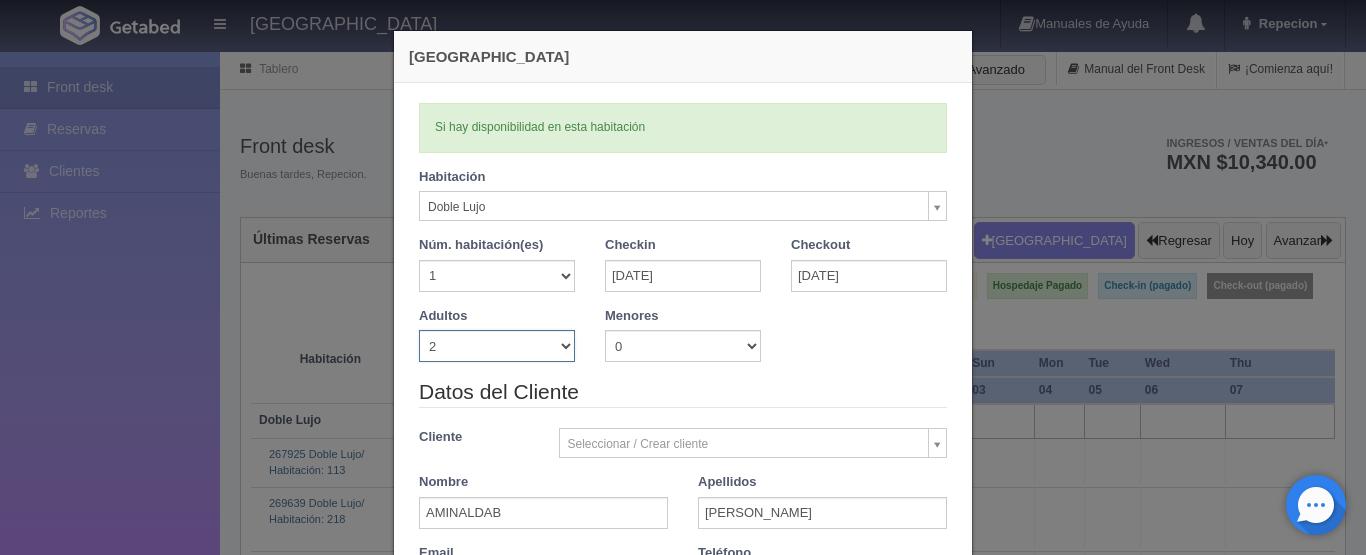 click on "1
2
3
4
5
6
7
8
9
10" at bounding box center [497, 346] 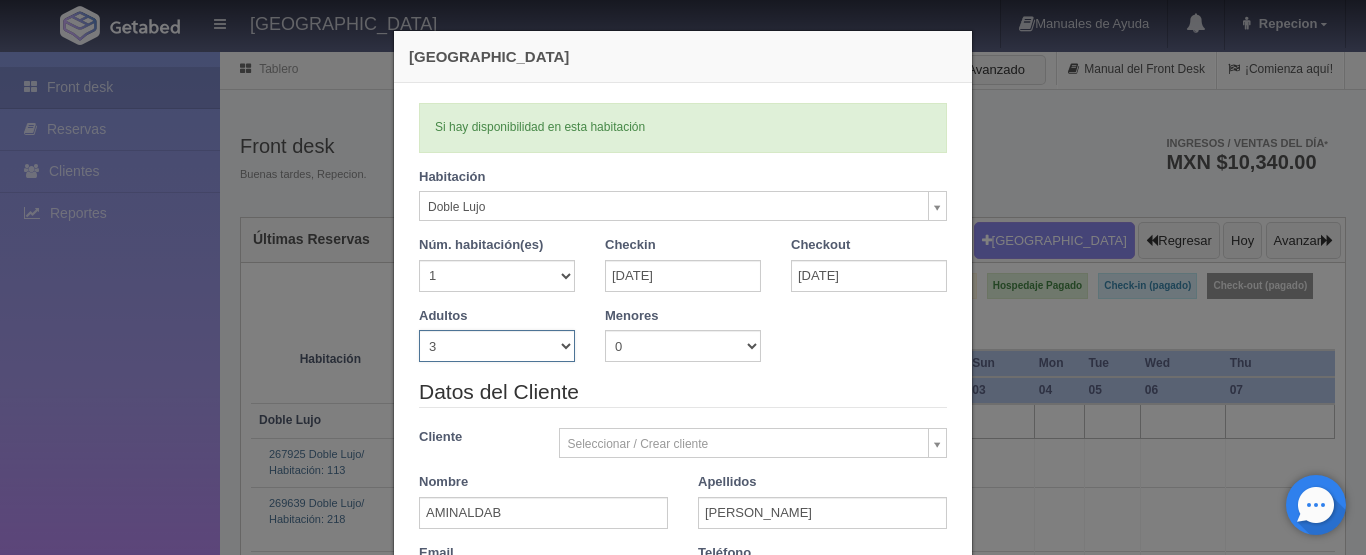 click on "1
2
3
4
5
6
7
8
9
10" at bounding box center (497, 346) 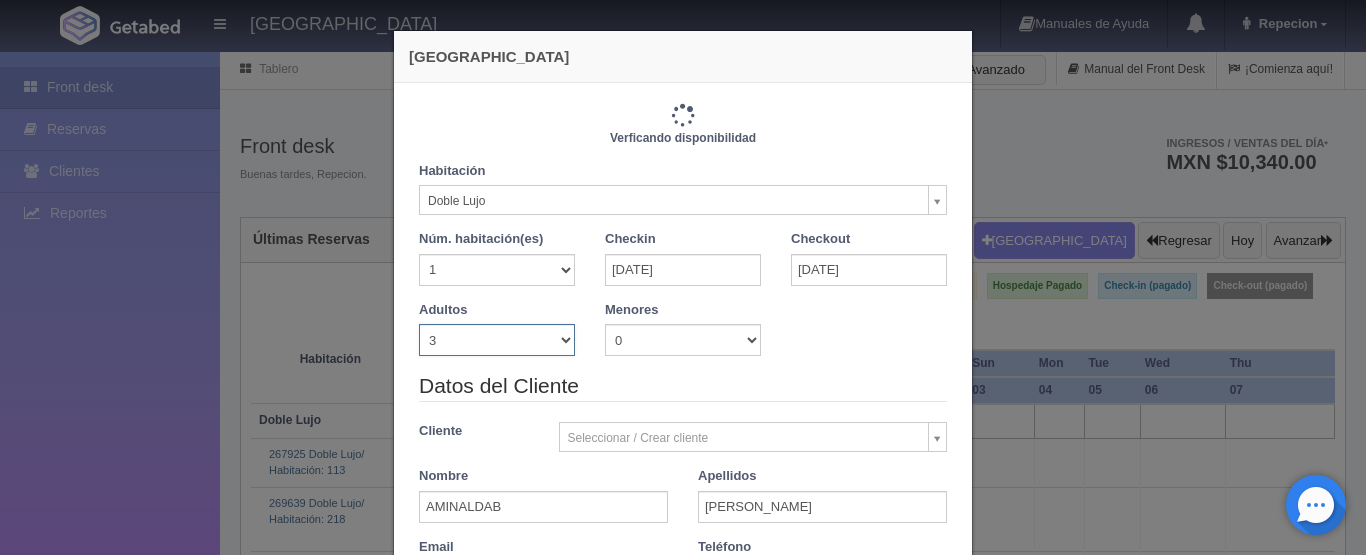 type on "1380.00" 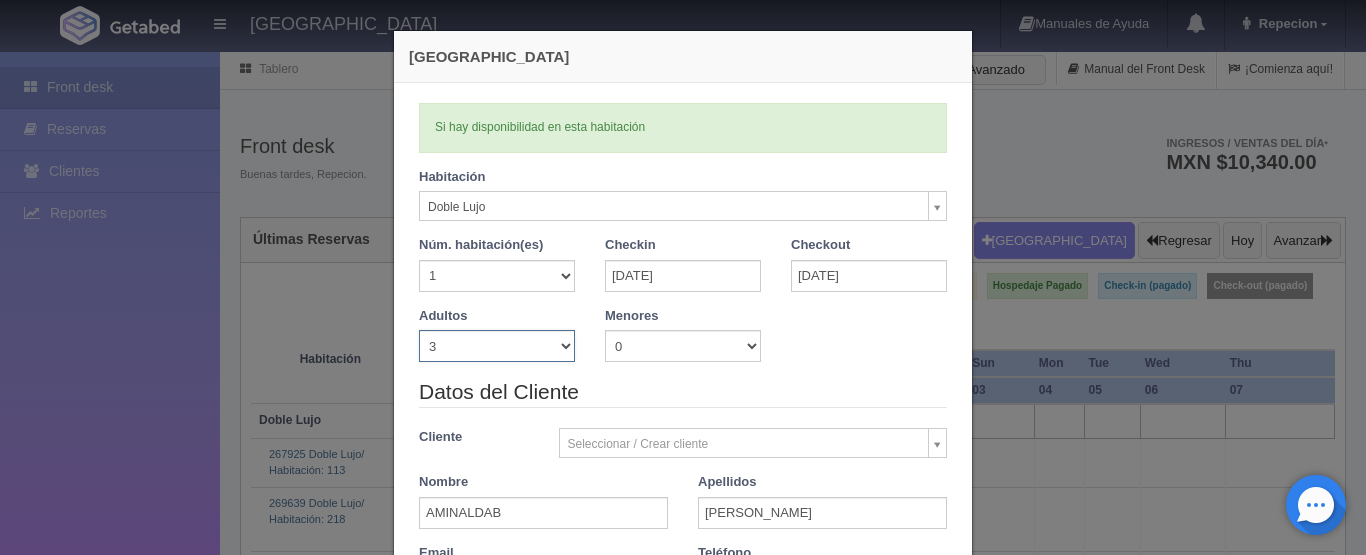 click on "1
2
3
4
5
6
7
8
9
10" at bounding box center (497, 346) 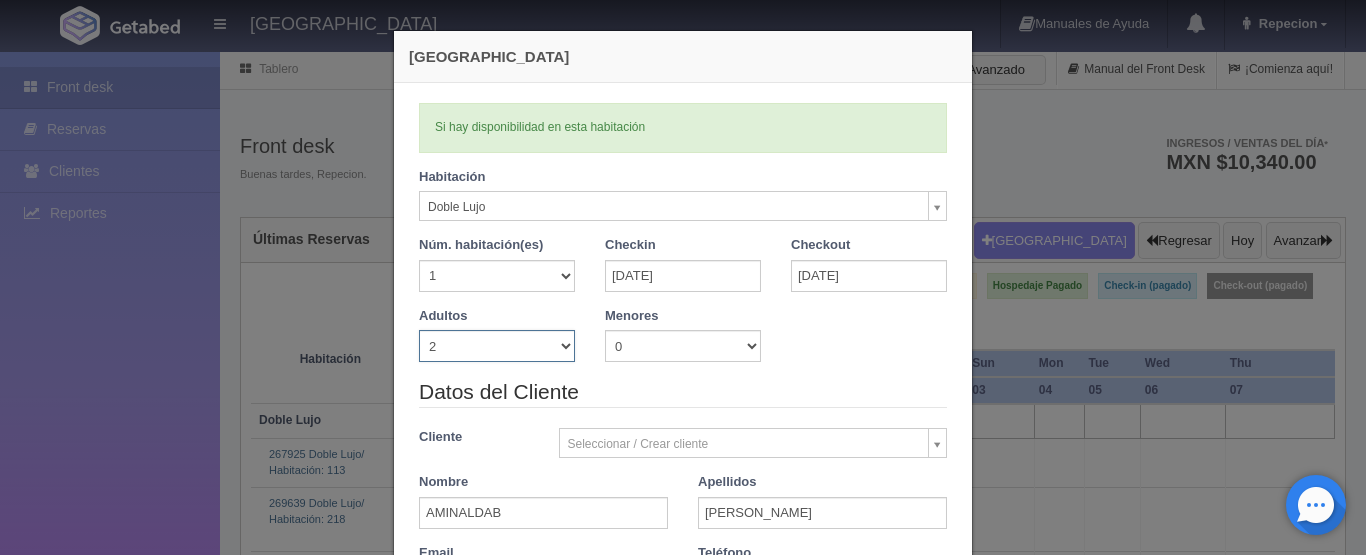 click on "1
2
3
4
5
6
7
8
9
10" at bounding box center (497, 346) 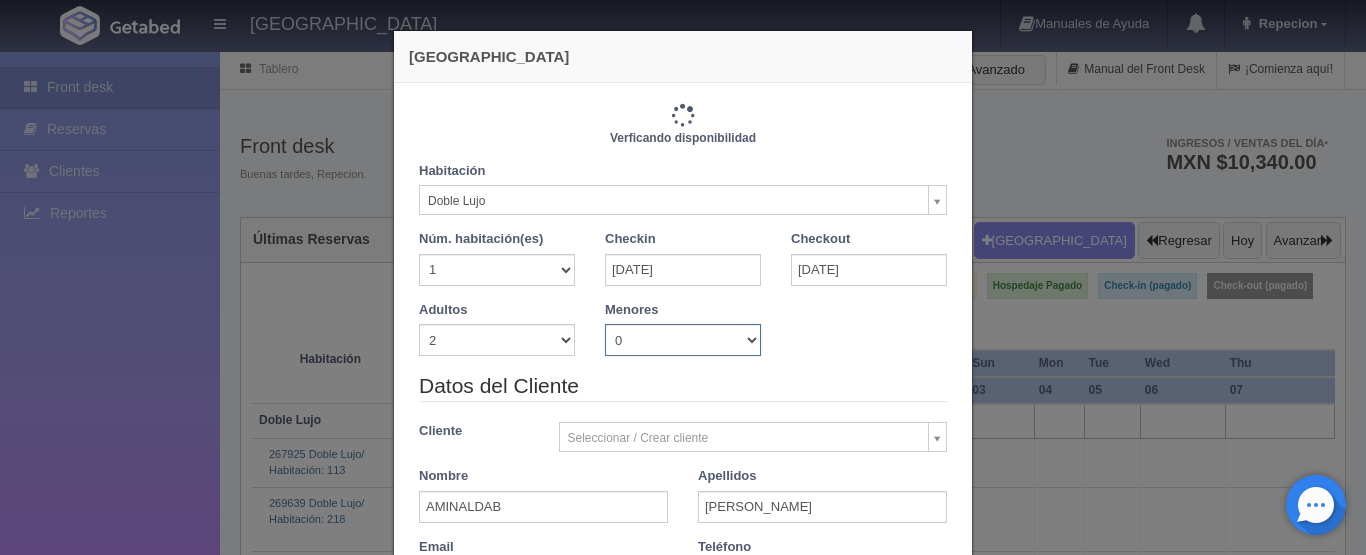 click on "0
1
2
3
4
5
6
7
8
9
10" at bounding box center [683, 340] 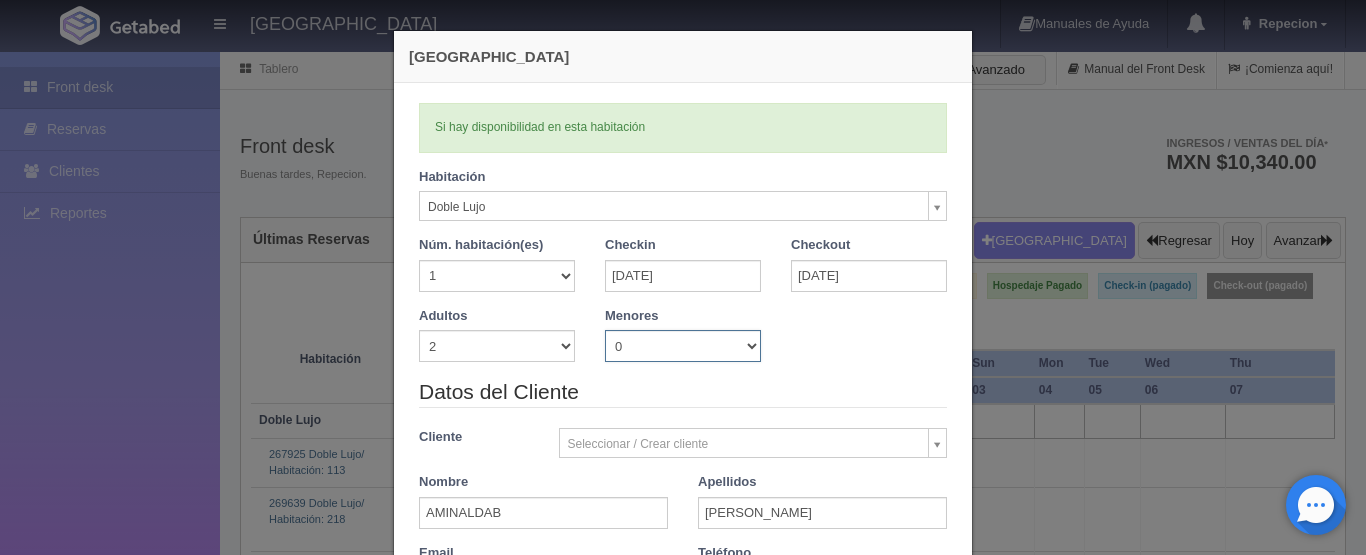 select on "1" 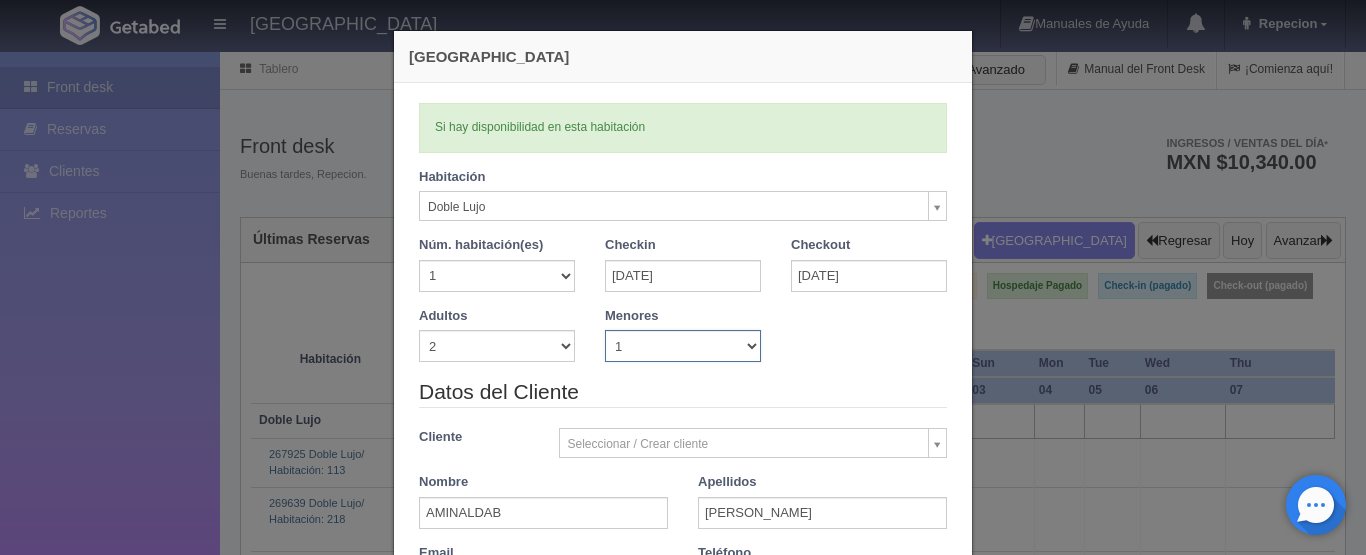 click on "0
1
2
3
4
5
6
7
8
9
10" at bounding box center (683, 346) 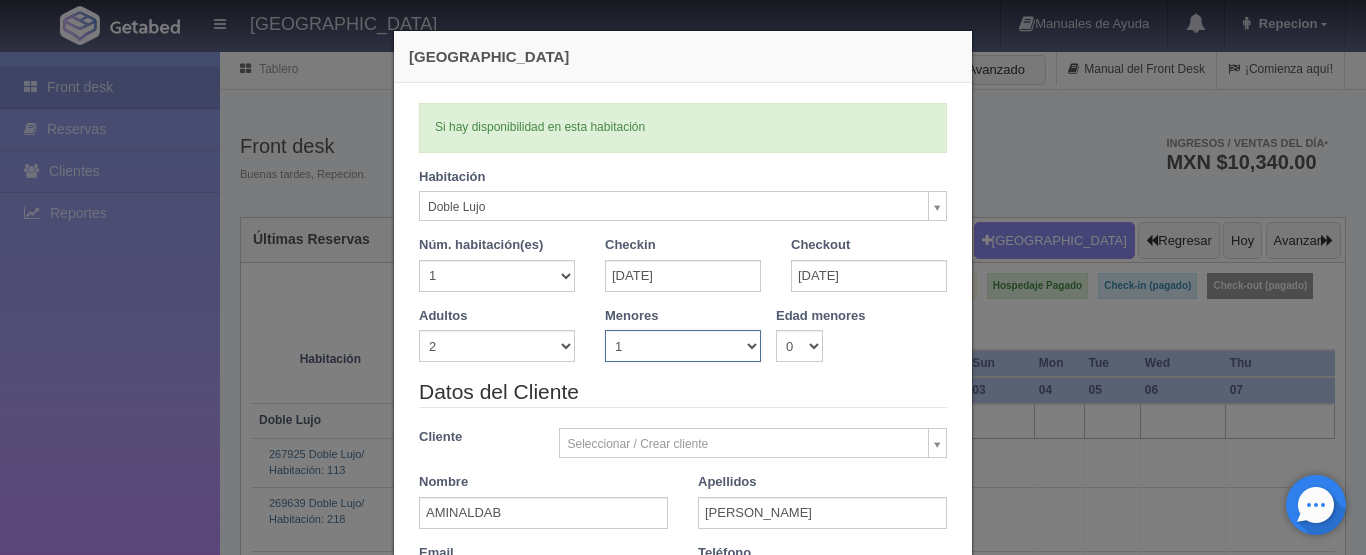 type 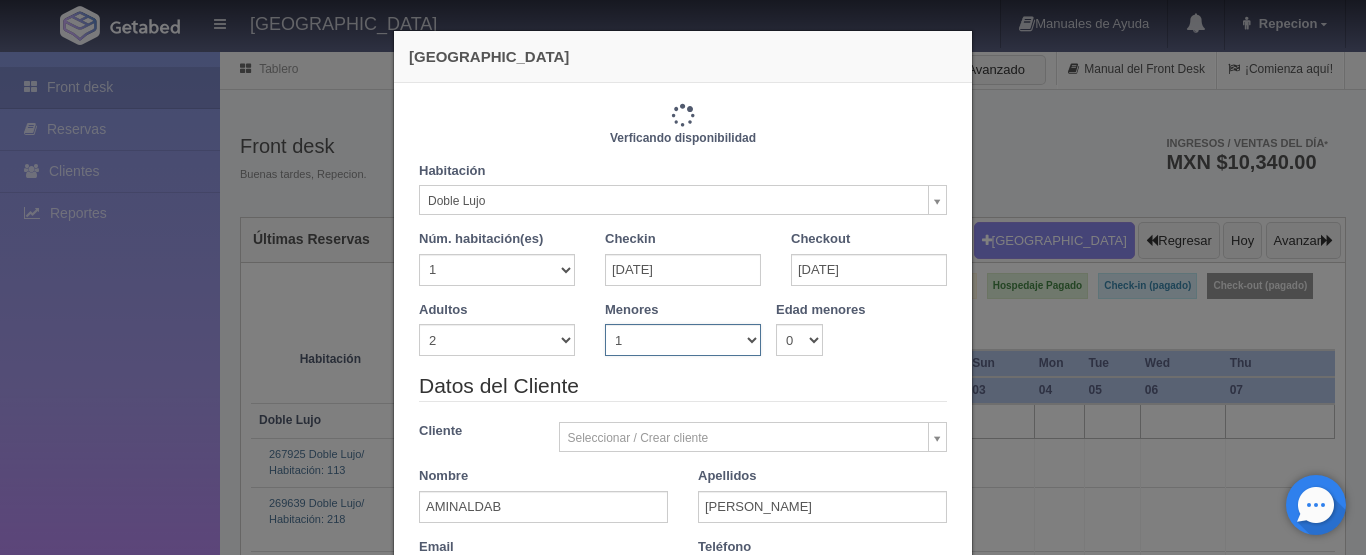 type on "1220.00" 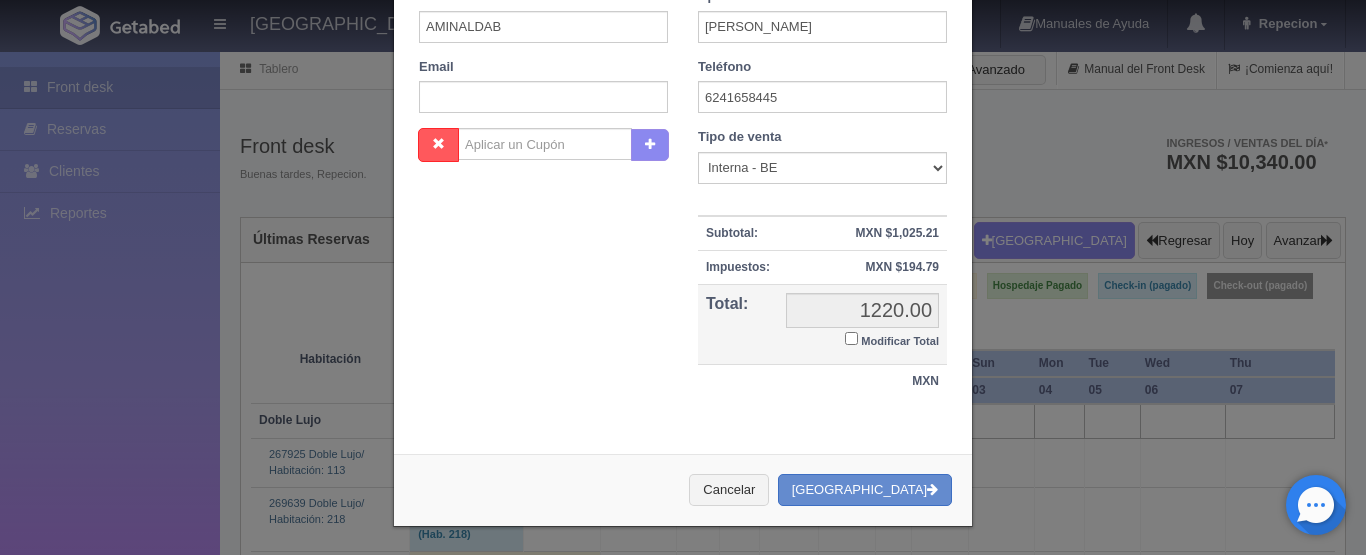 scroll, scrollTop: 491, scrollLeft: 0, axis: vertical 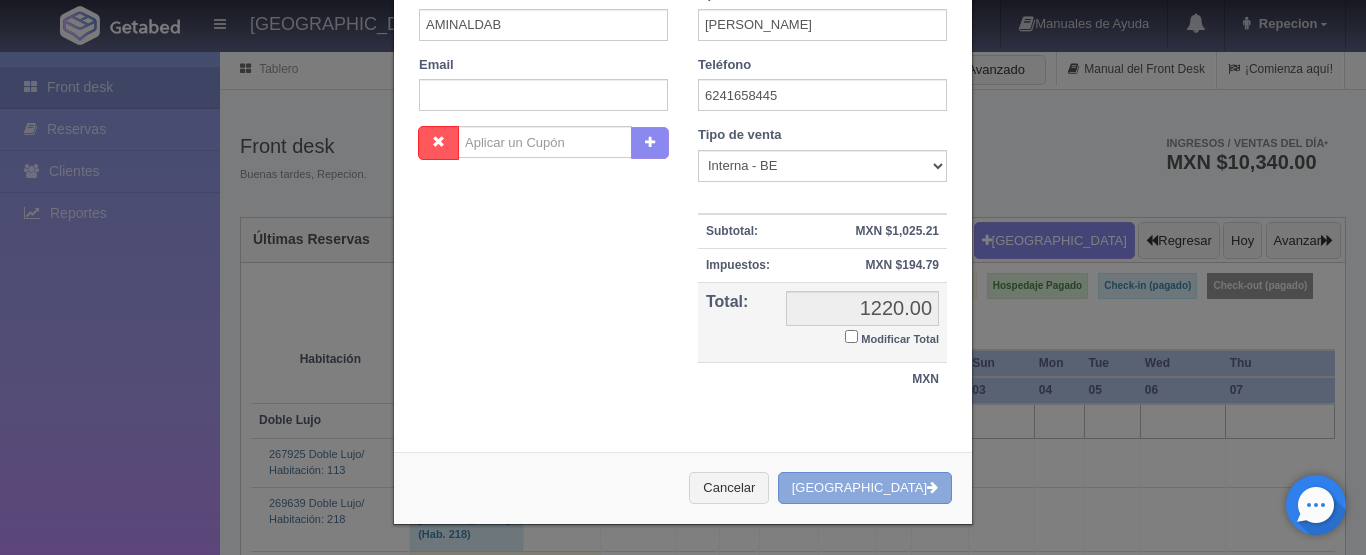 click on "Crear Reserva" at bounding box center (865, 488) 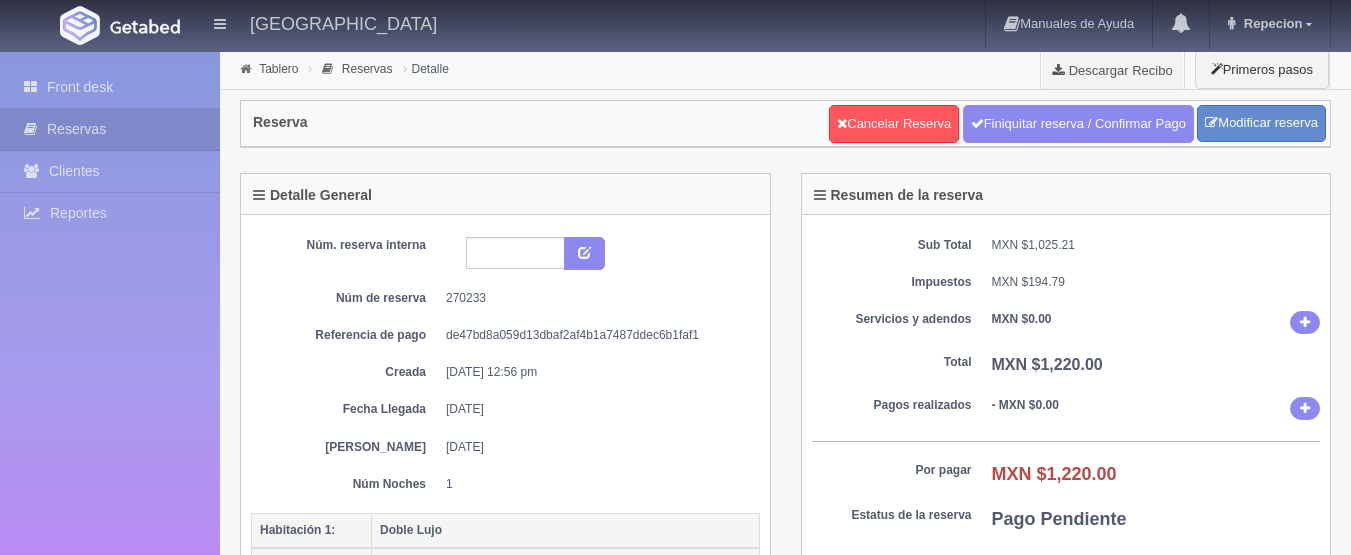 scroll, scrollTop: 0, scrollLeft: 0, axis: both 